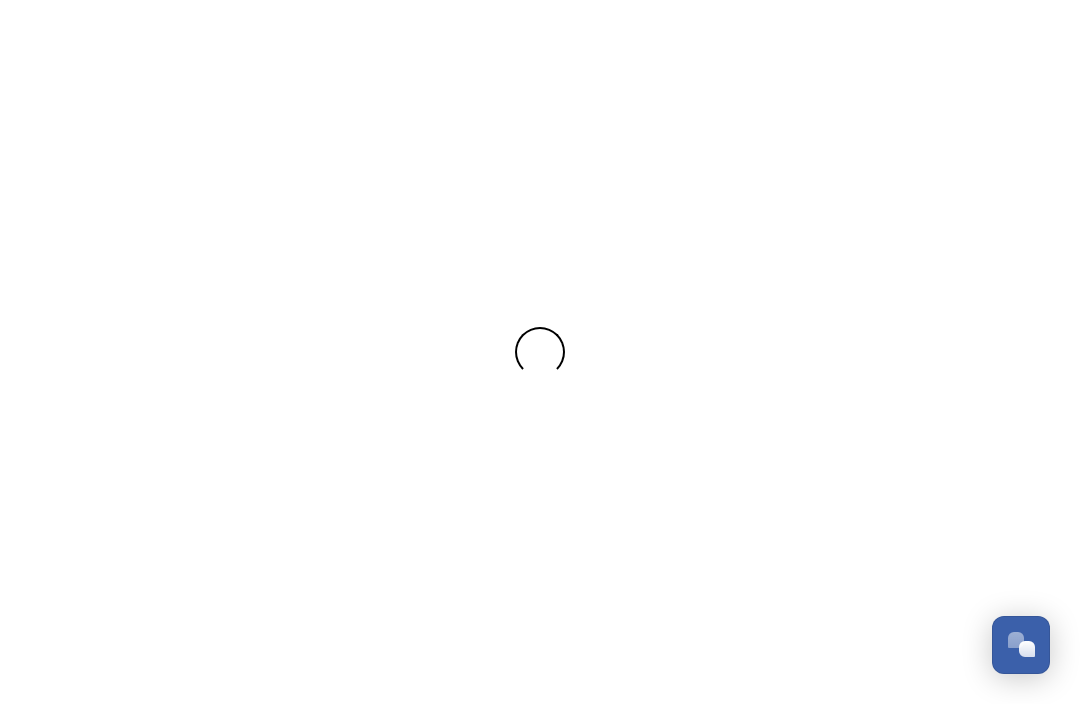 scroll, scrollTop: 0, scrollLeft: 0, axis: both 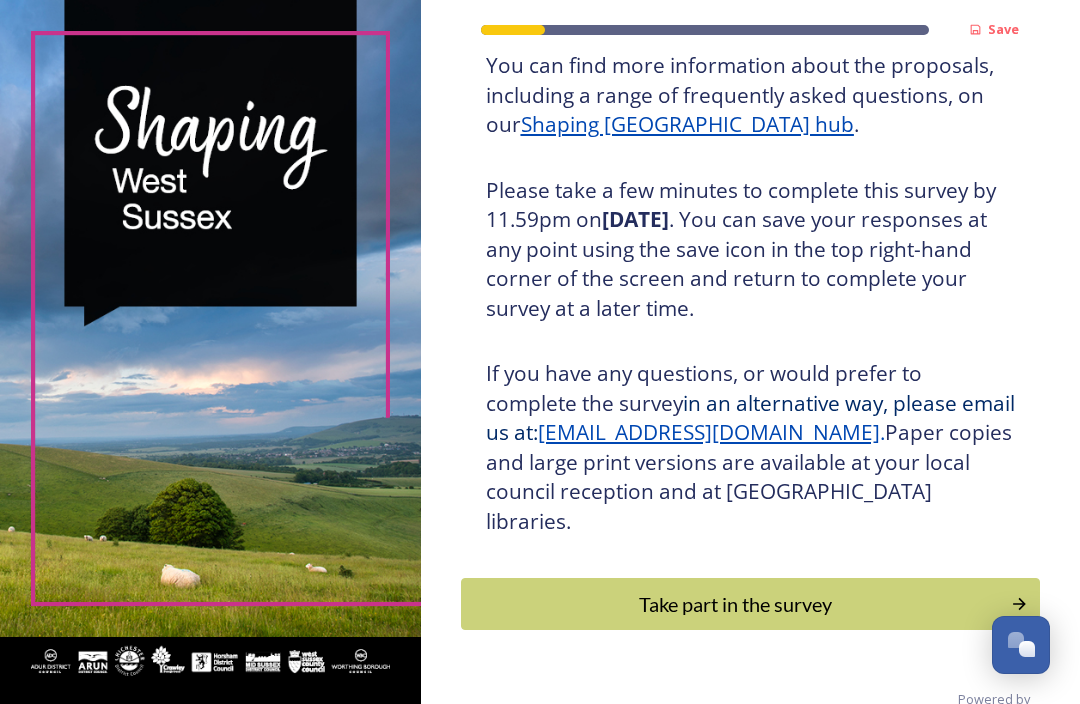 click on "Take part in the survey" at bounding box center (736, 604) 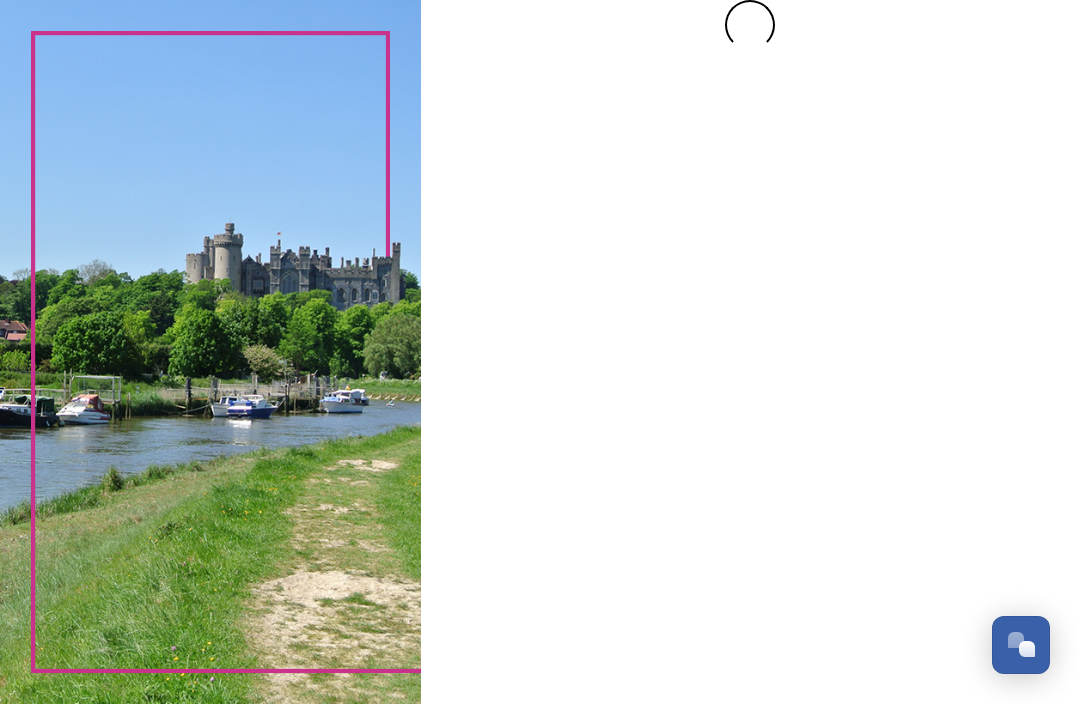 scroll, scrollTop: 0, scrollLeft: 0, axis: both 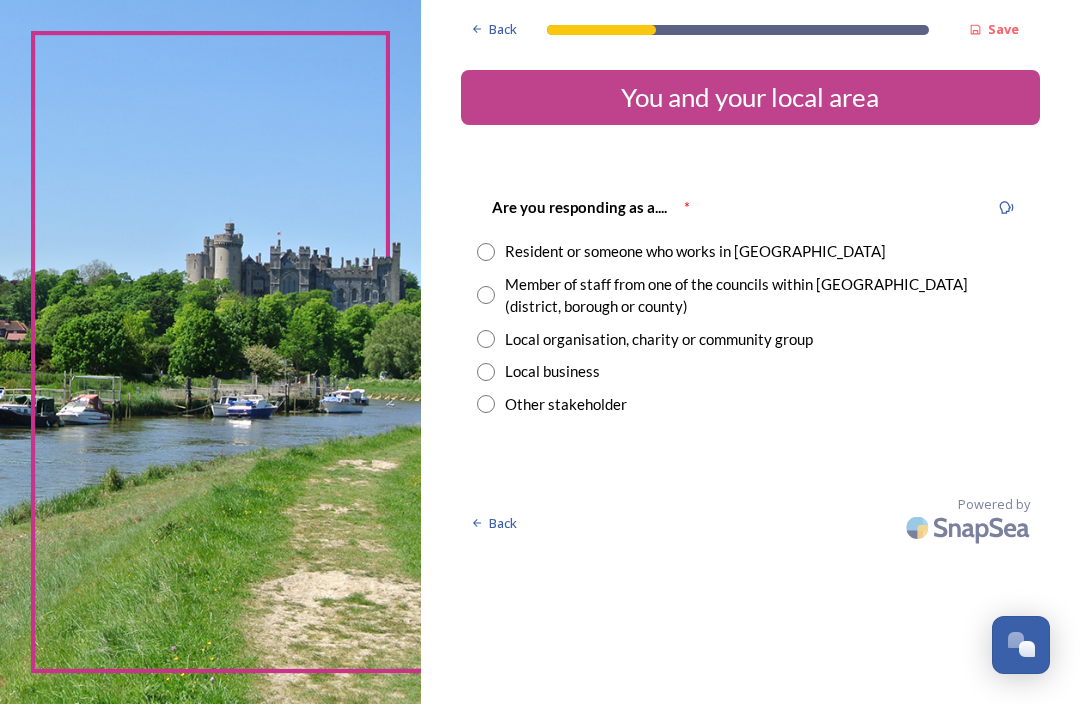 click at bounding box center (486, 252) 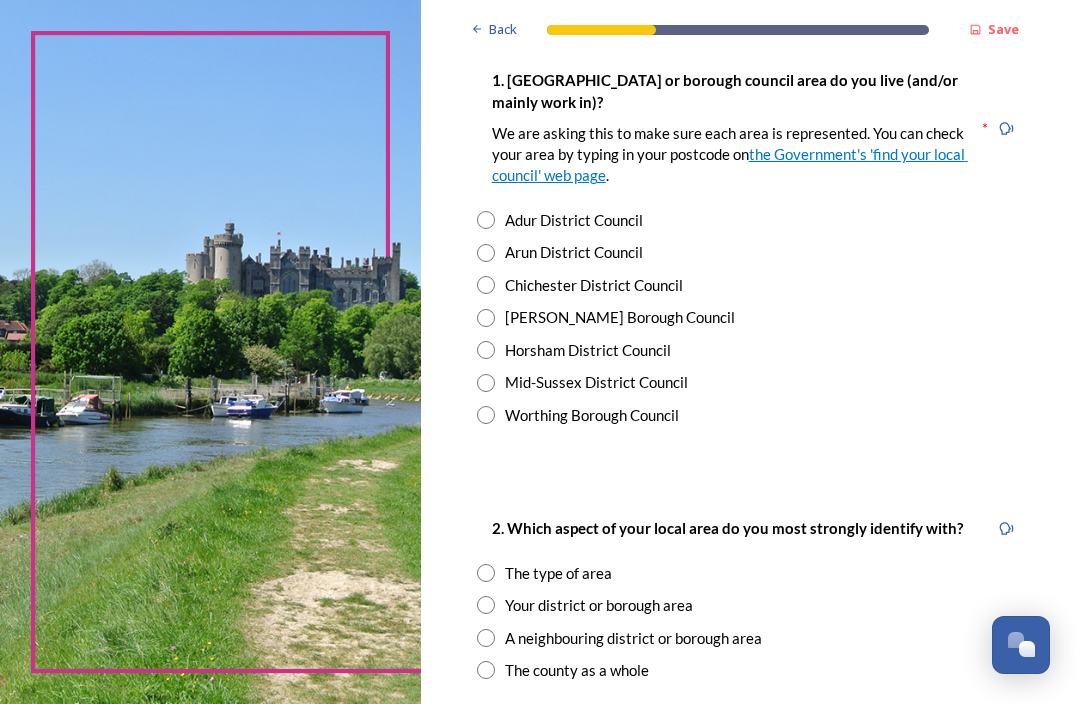scroll, scrollTop: 437, scrollLeft: 0, axis: vertical 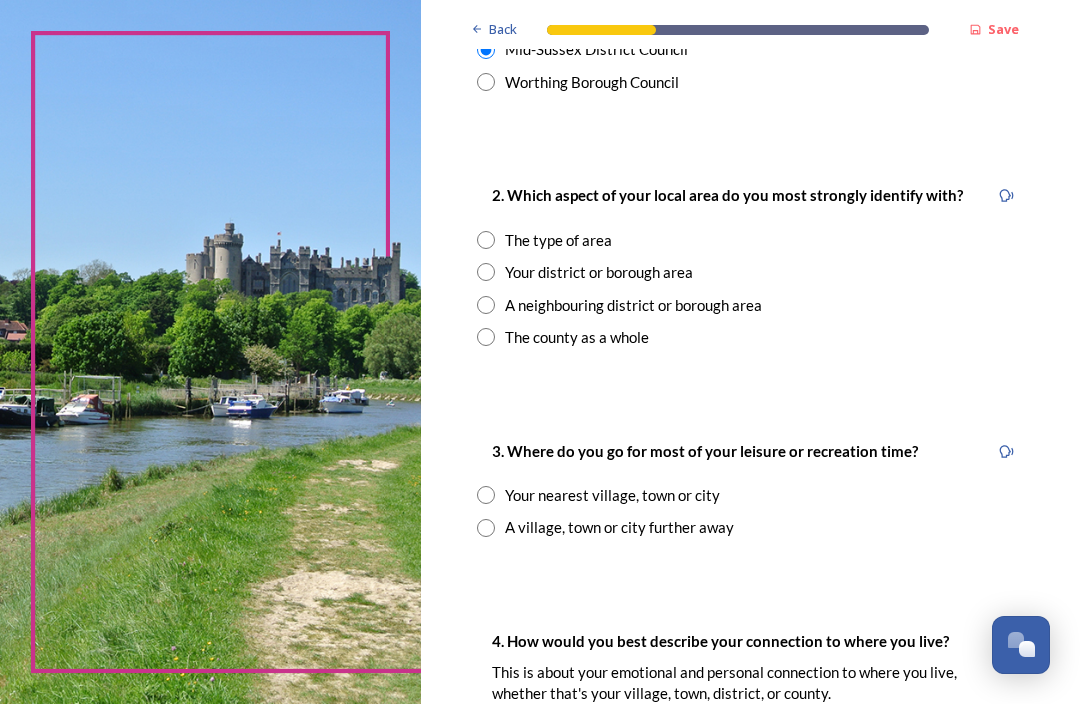 click at bounding box center [486, 272] 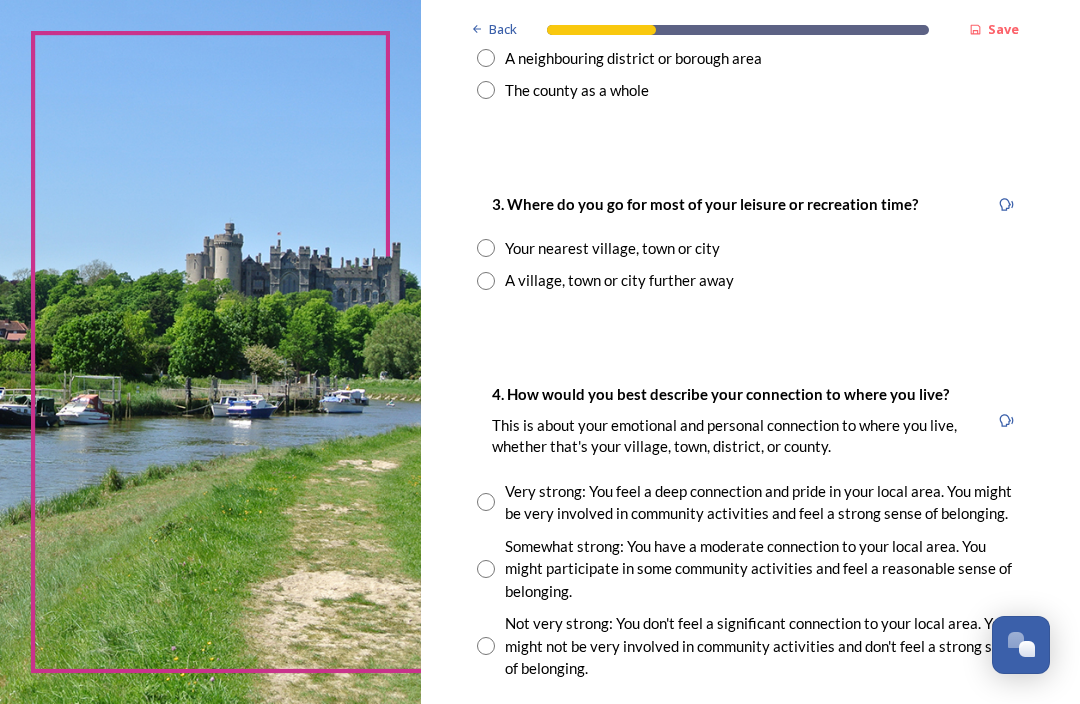 scroll, scrollTop: 1018, scrollLeft: 0, axis: vertical 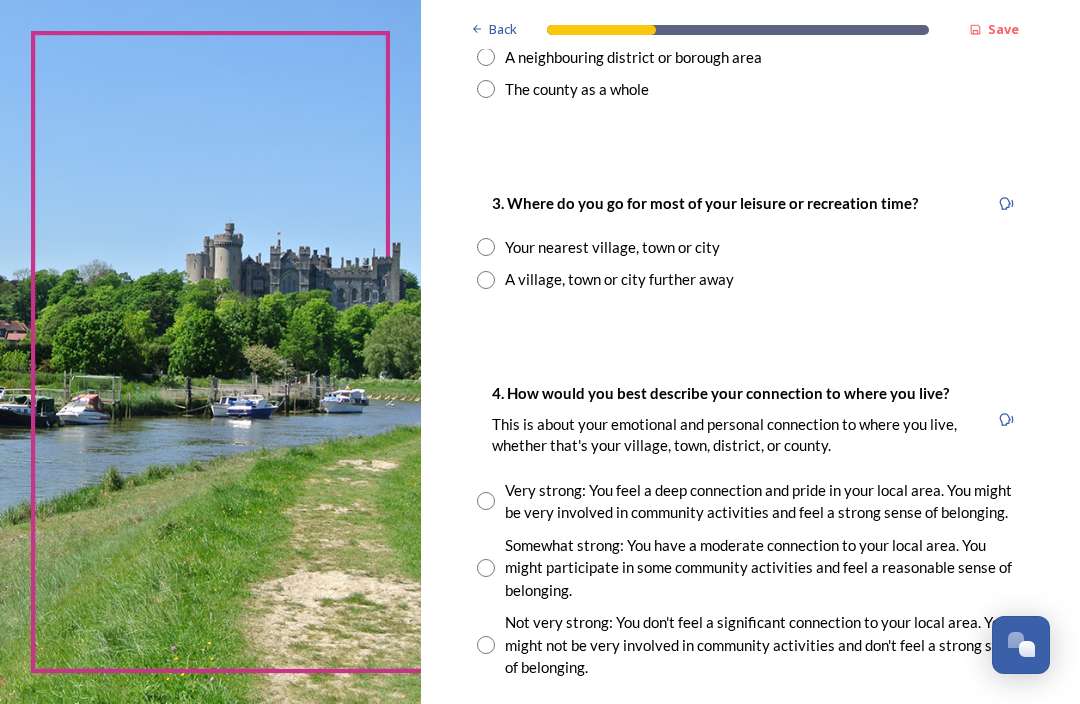 click at bounding box center [486, 247] 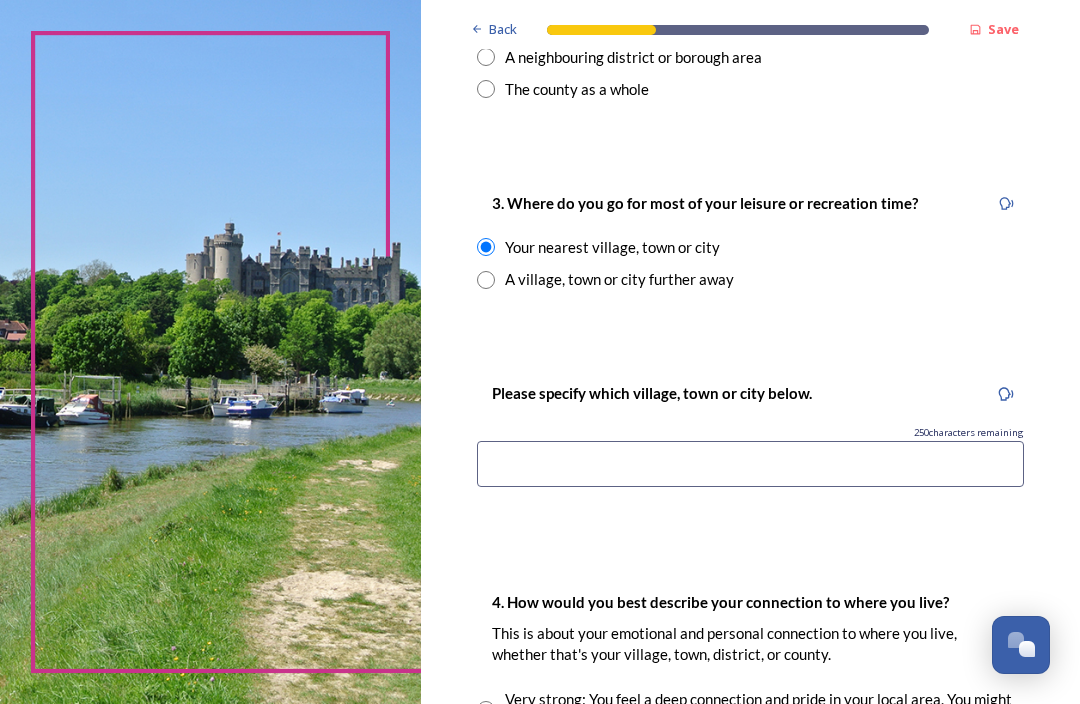 click at bounding box center [750, 464] 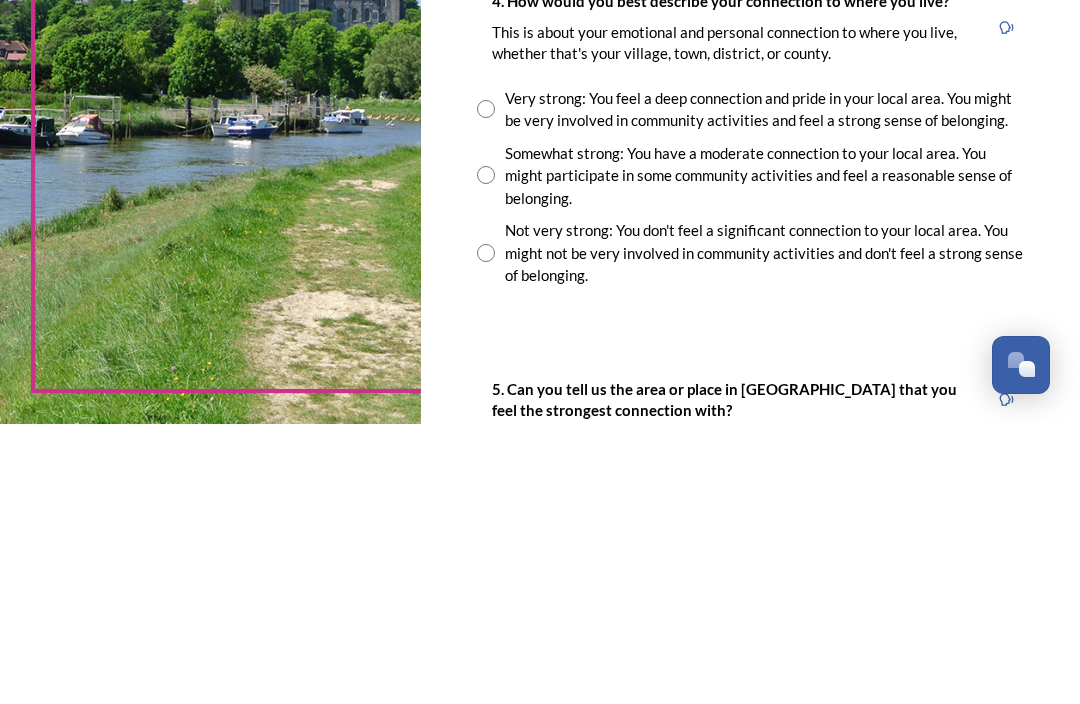 scroll, scrollTop: 1340, scrollLeft: 0, axis: vertical 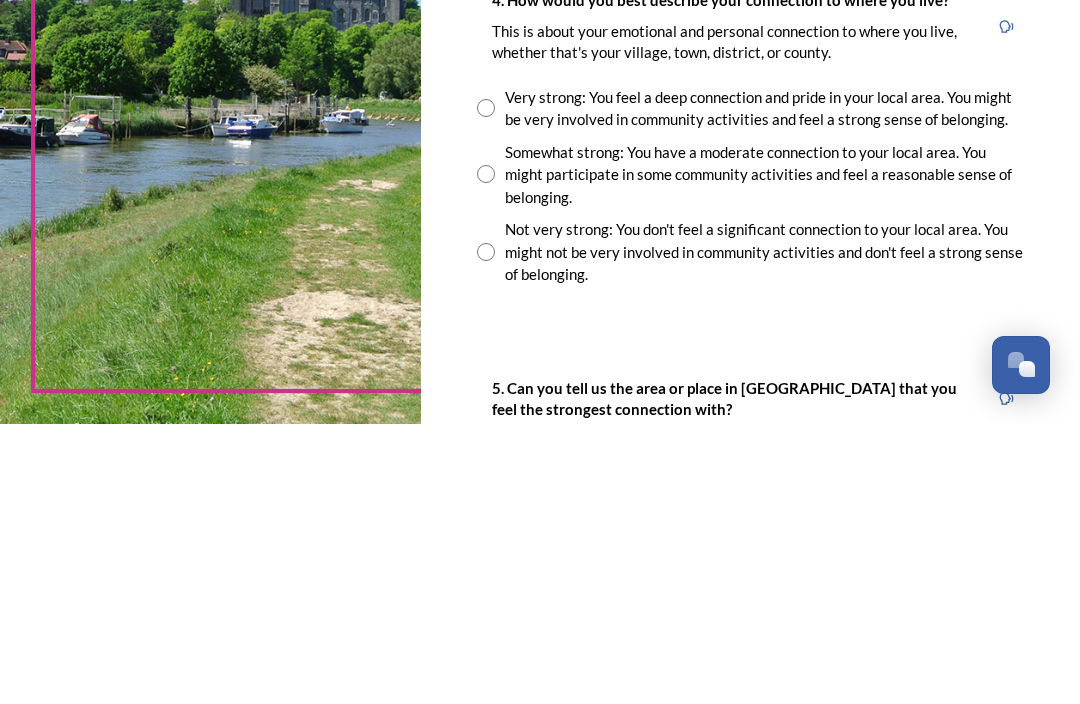 type on "[PERSON_NAME] [PERSON_NAME]" 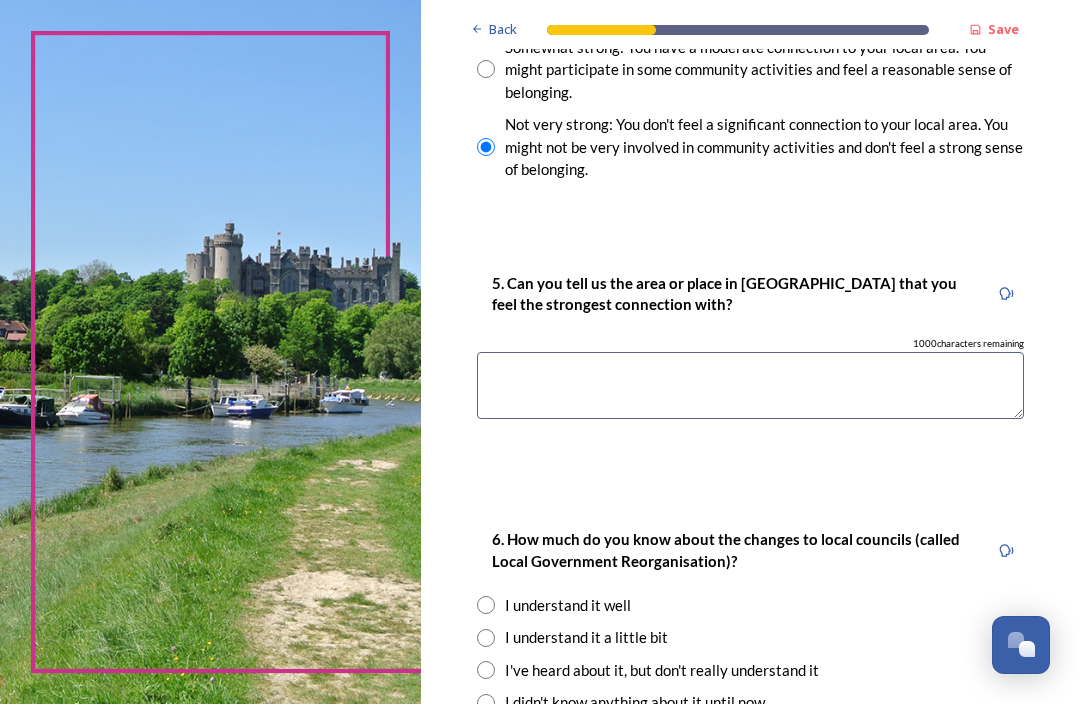 scroll, scrollTop: 1726, scrollLeft: 0, axis: vertical 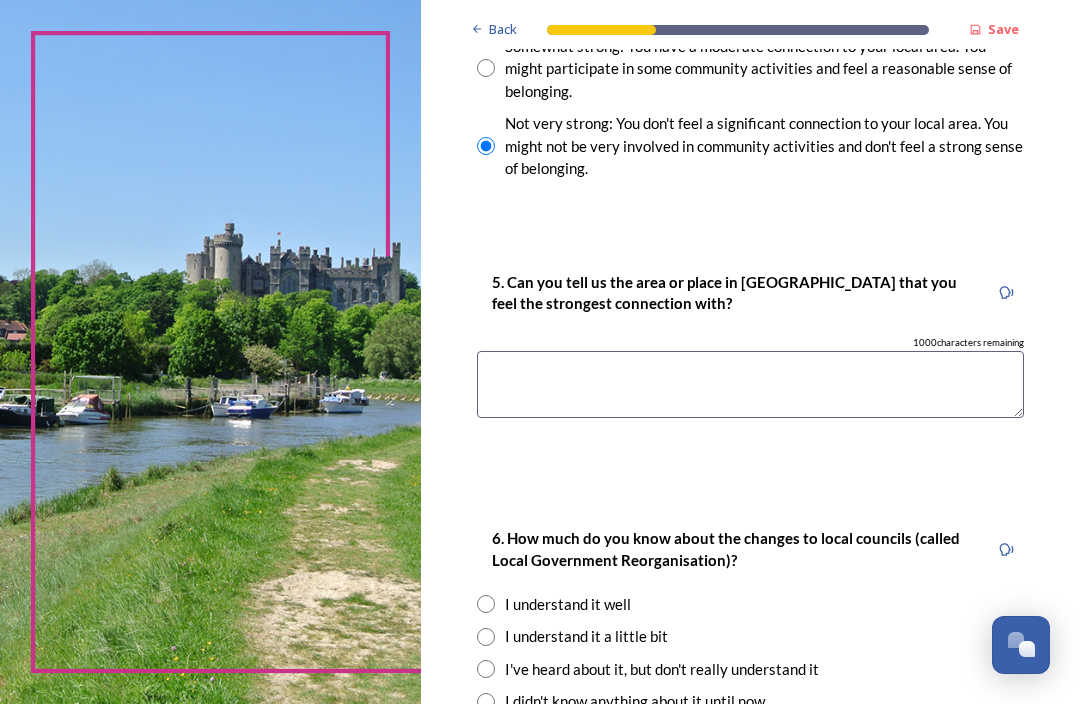 click at bounding box center [750, 384] 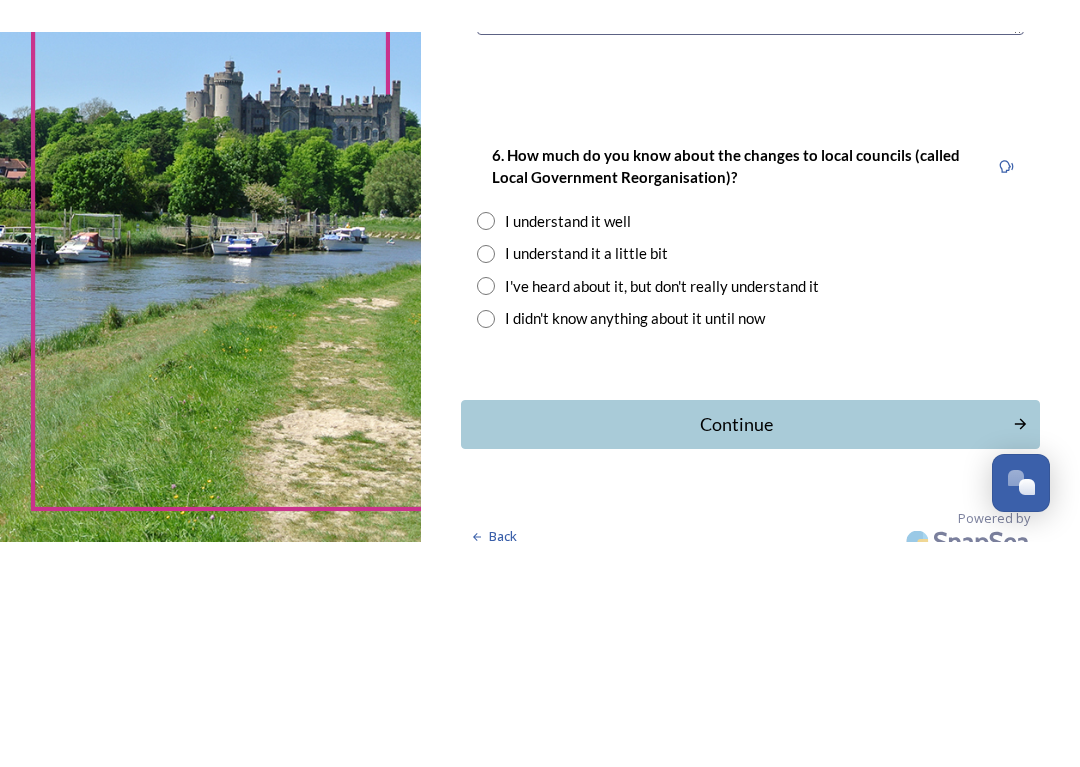 scroll, scrollTop: 1946, scrollLeft: 0, axis: vertical 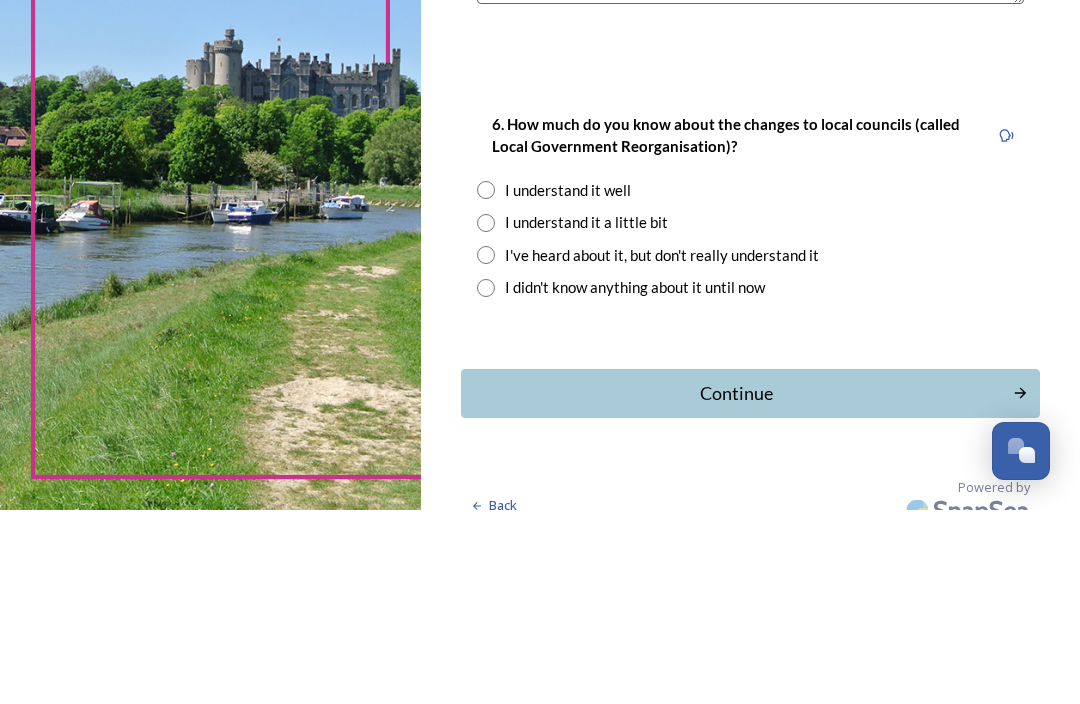 type on "[PERSON_NAME] [PERSON_NAME]" 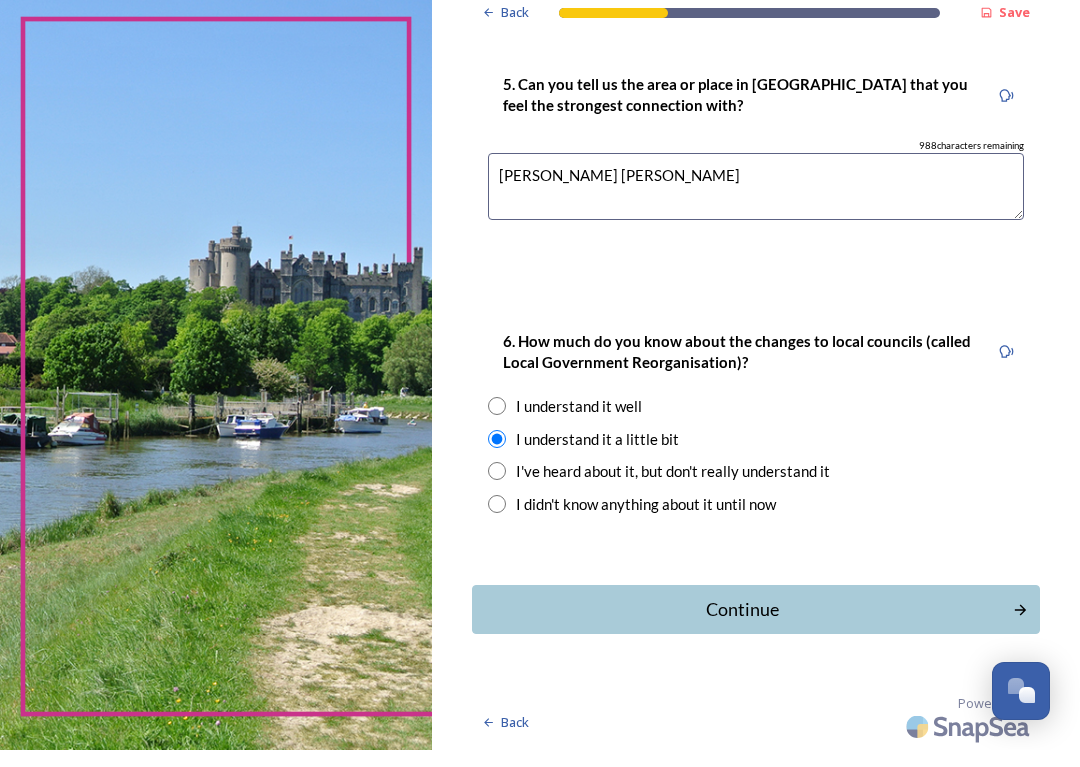 scroll, scrollTop: 1883, scrollLeft: 0, axis: vertical 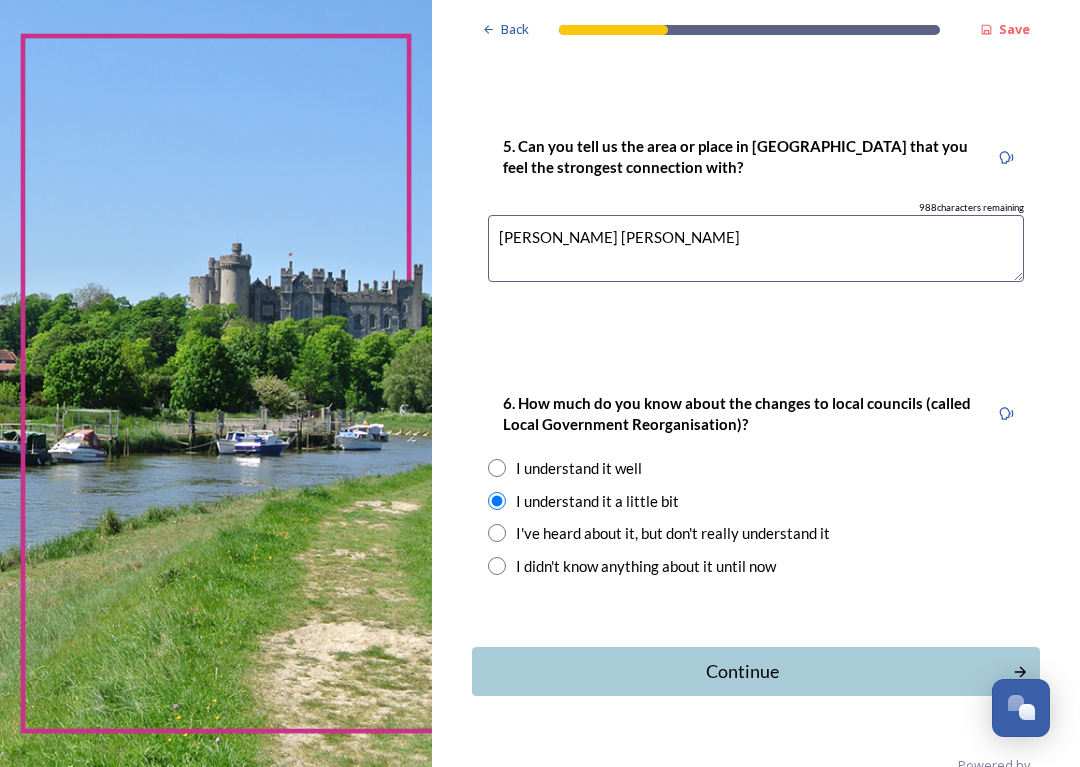 click on "Continue" at bounding box center [742, 671] 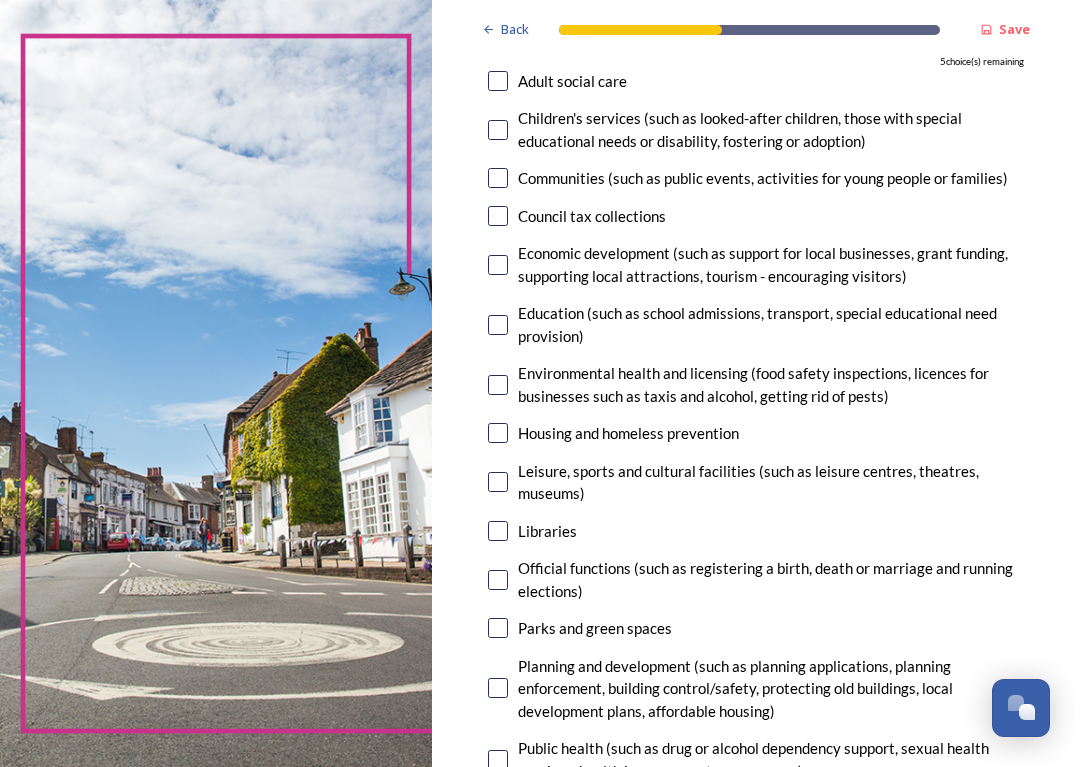 scroll, scrollTop: 259, scrollLeft: 0, axis: vertical 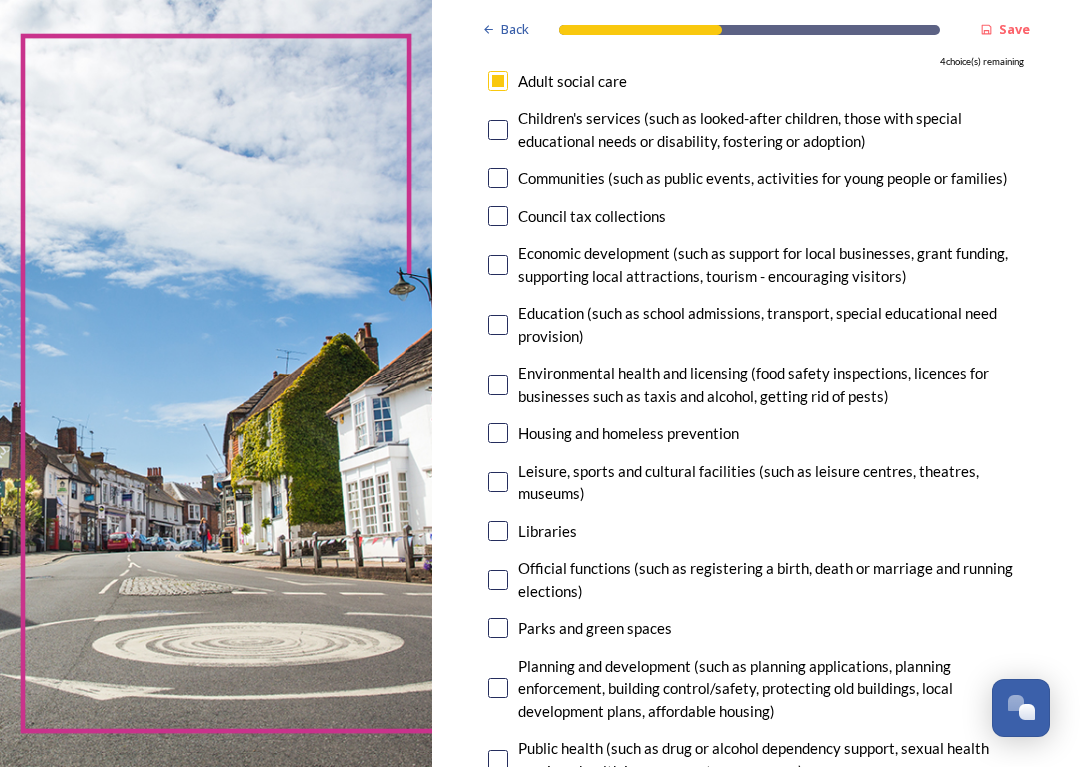 click at bounding box center [498, 385] 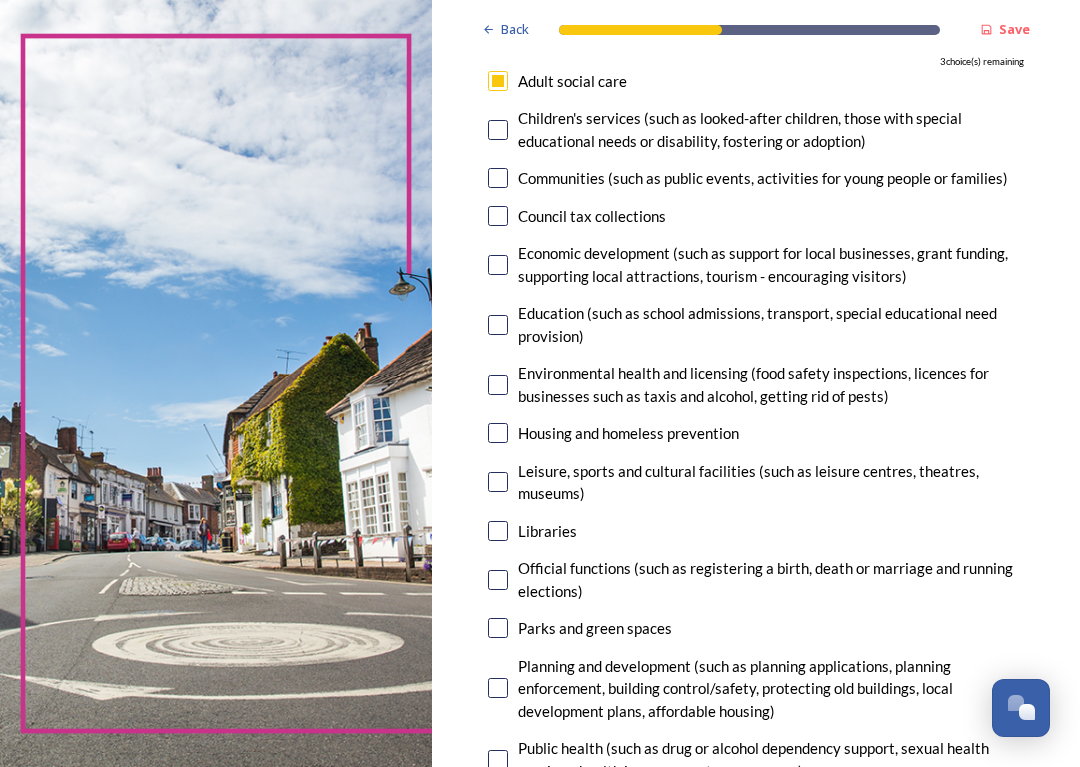 checkbox on "true" 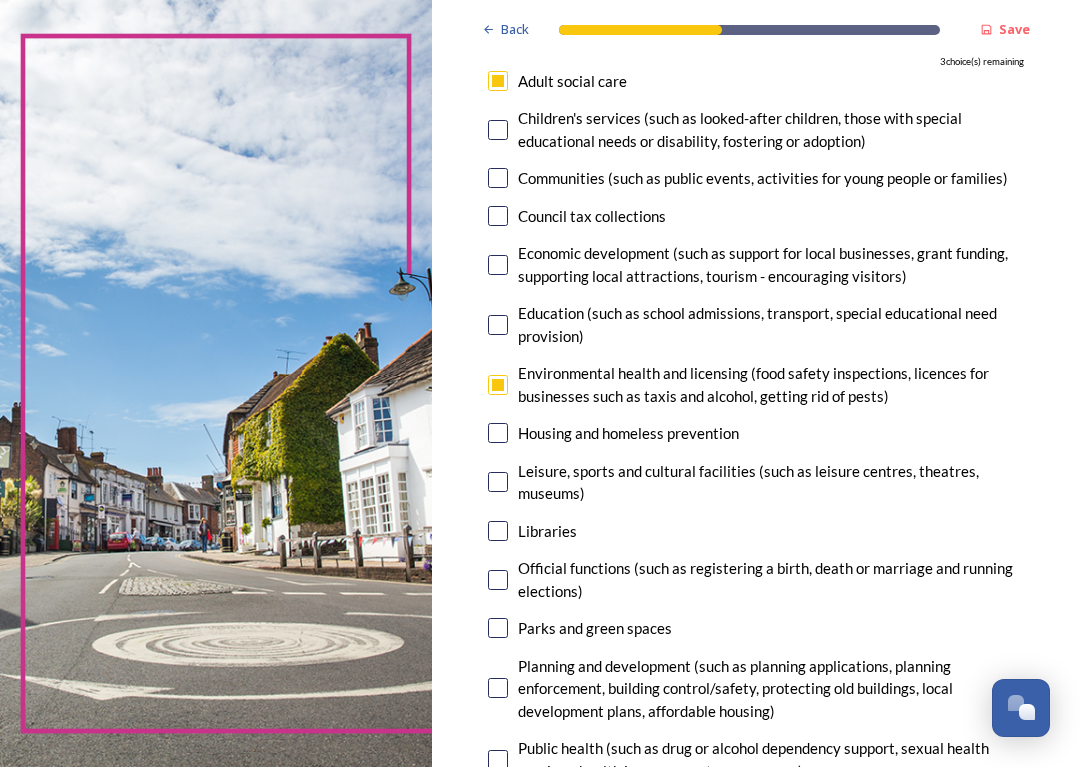 click at bounding box center [498, 433] 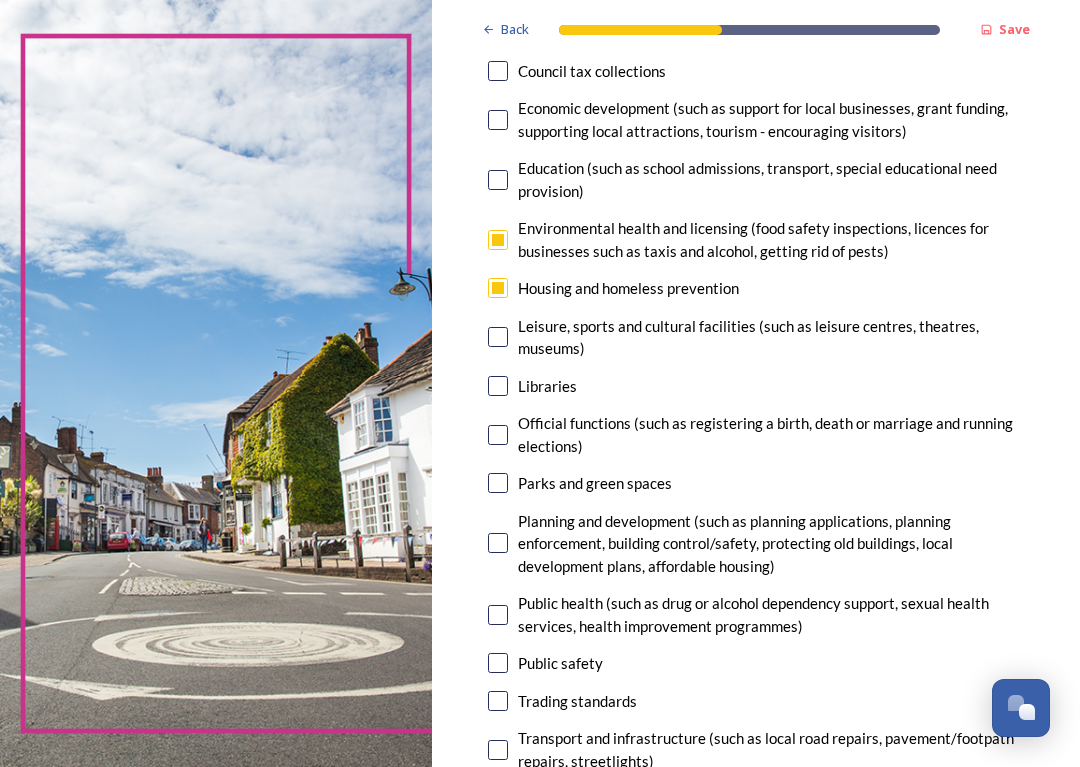 scroll, scrollTop: 418, scrollLeft: 0, axis: vertical 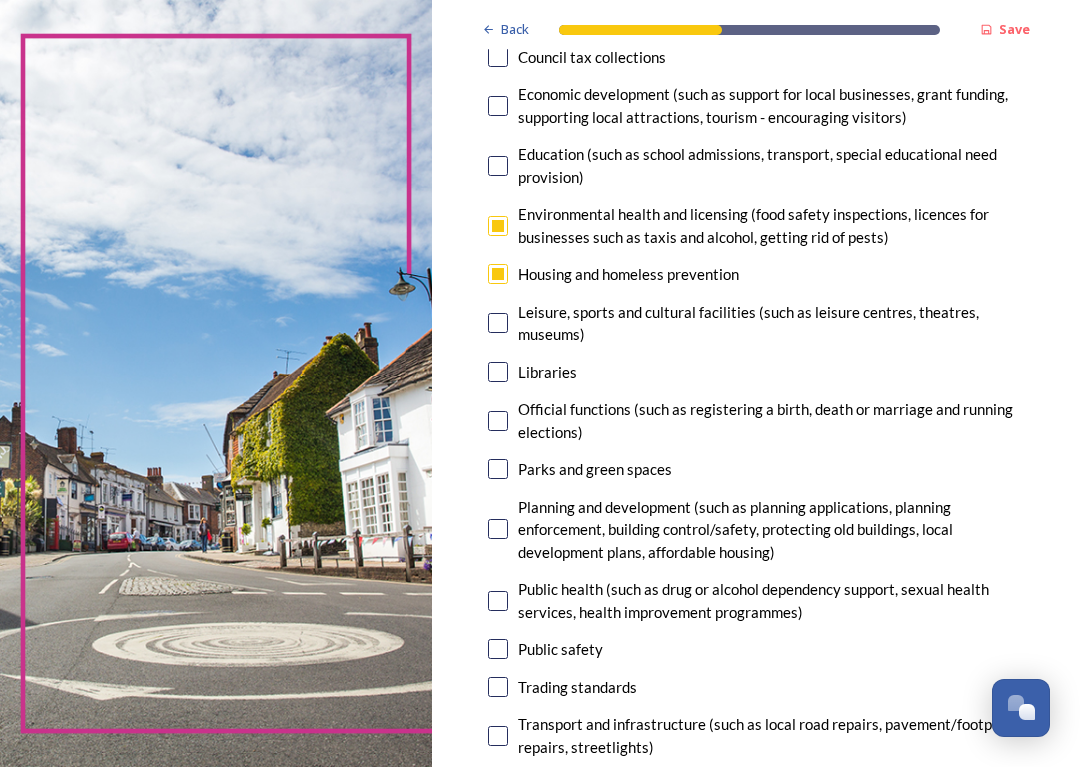 click at bounding box center (498, 469) 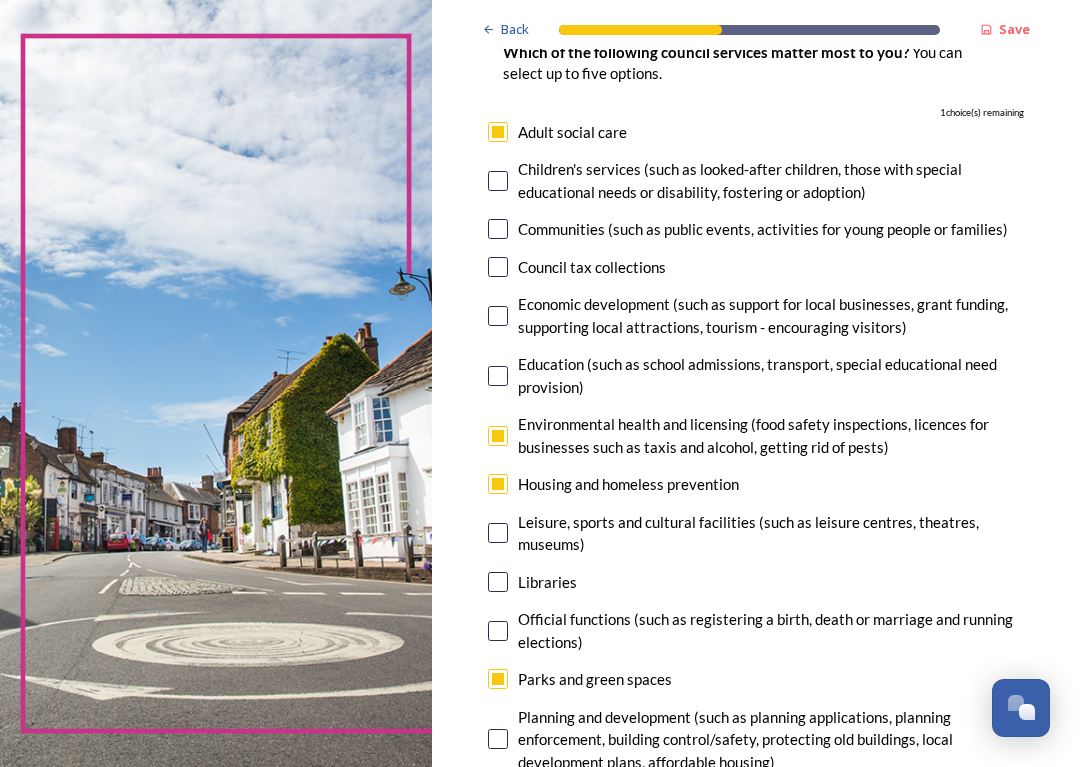 scroll, scrollTop: 230, scrollLeft: 0, axis: vertical 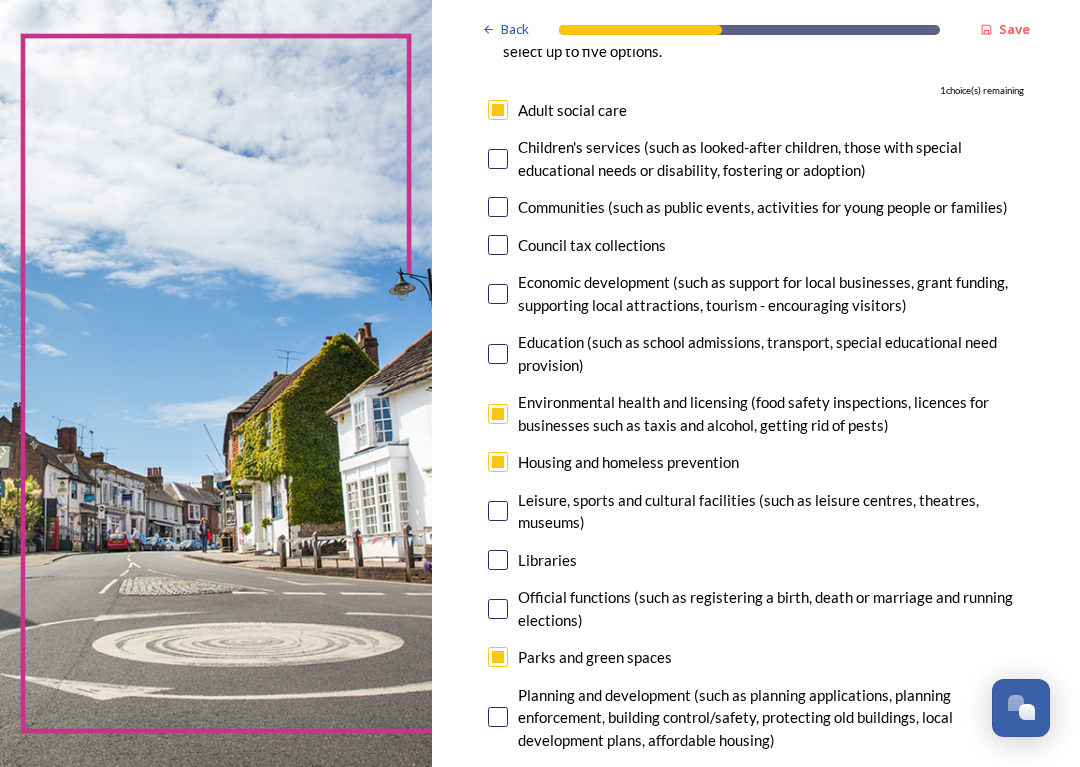 click at bounding box center (498, 414) 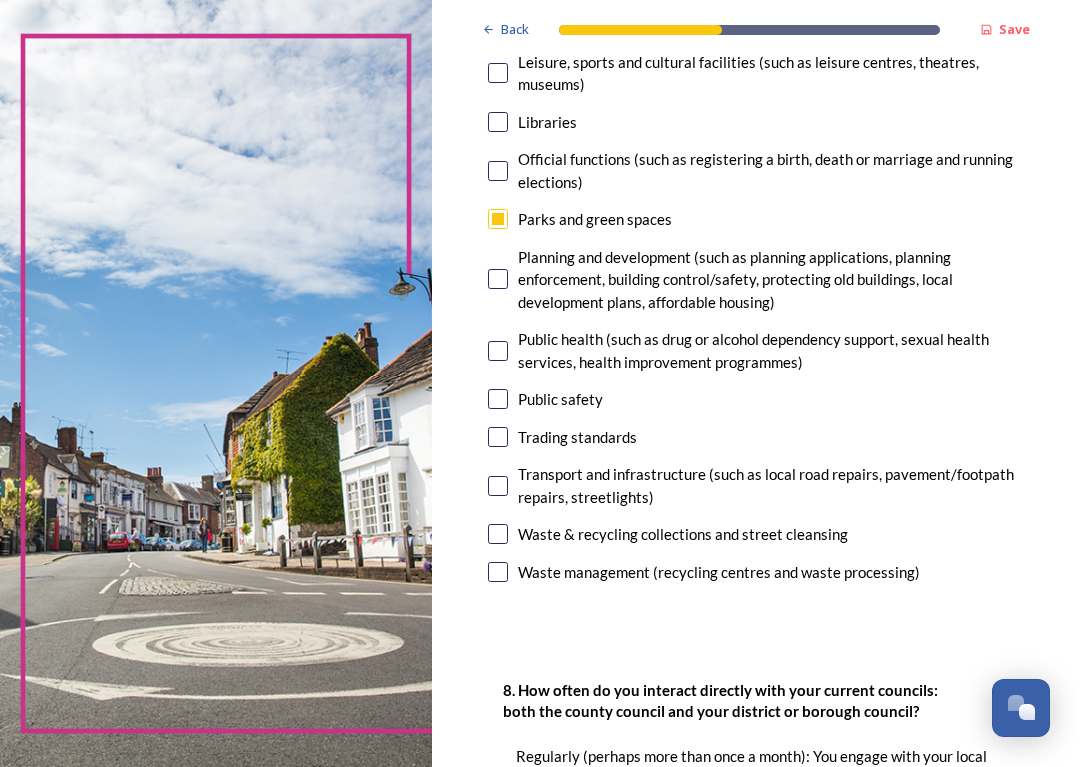 scroll, scrollTop: 668, scrollLeft: 0, axis: vertical 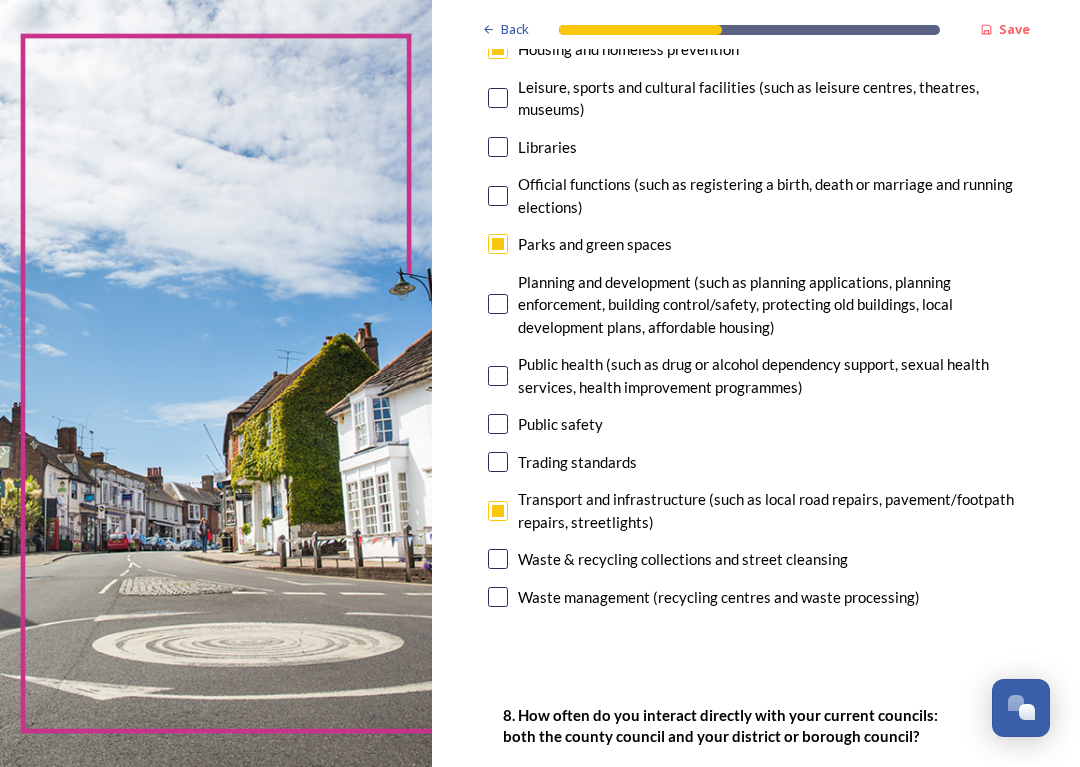 click at bounding box center [498, 559] 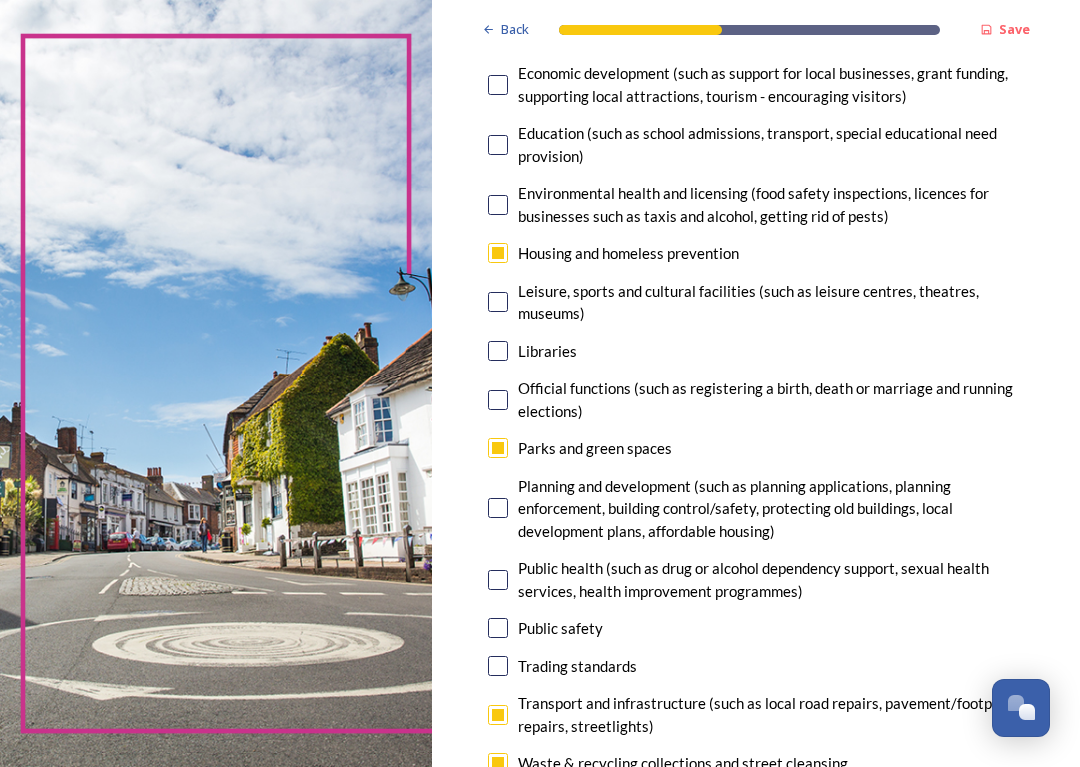 scroll, scrollTop: 439, scrollLeft: 0, axis: vertical 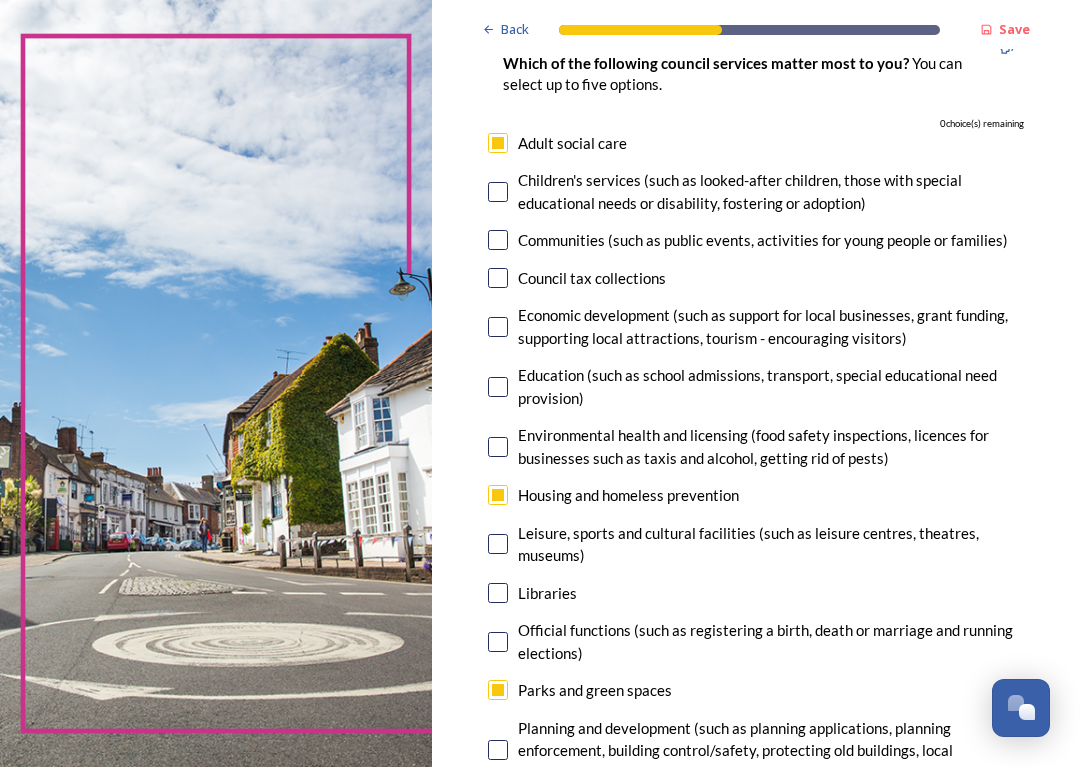 click at bounding box center [498, 495] 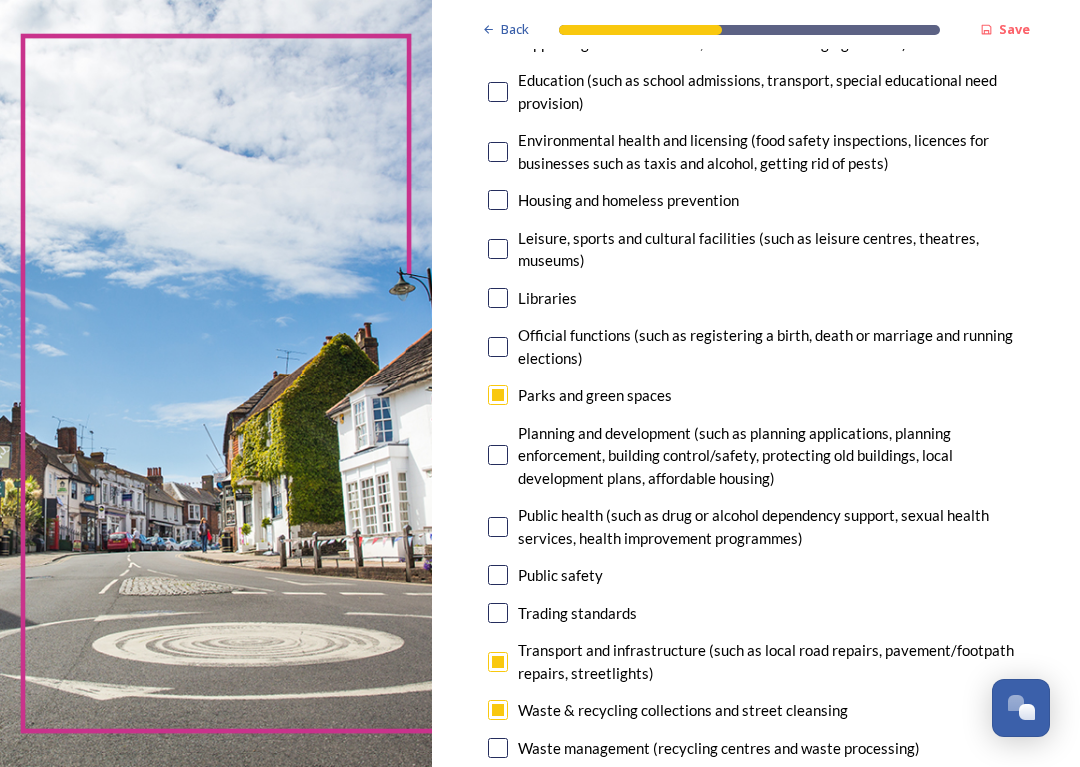 scroll, scrollTop: 492, scrollLeft: 0, axis: vertical 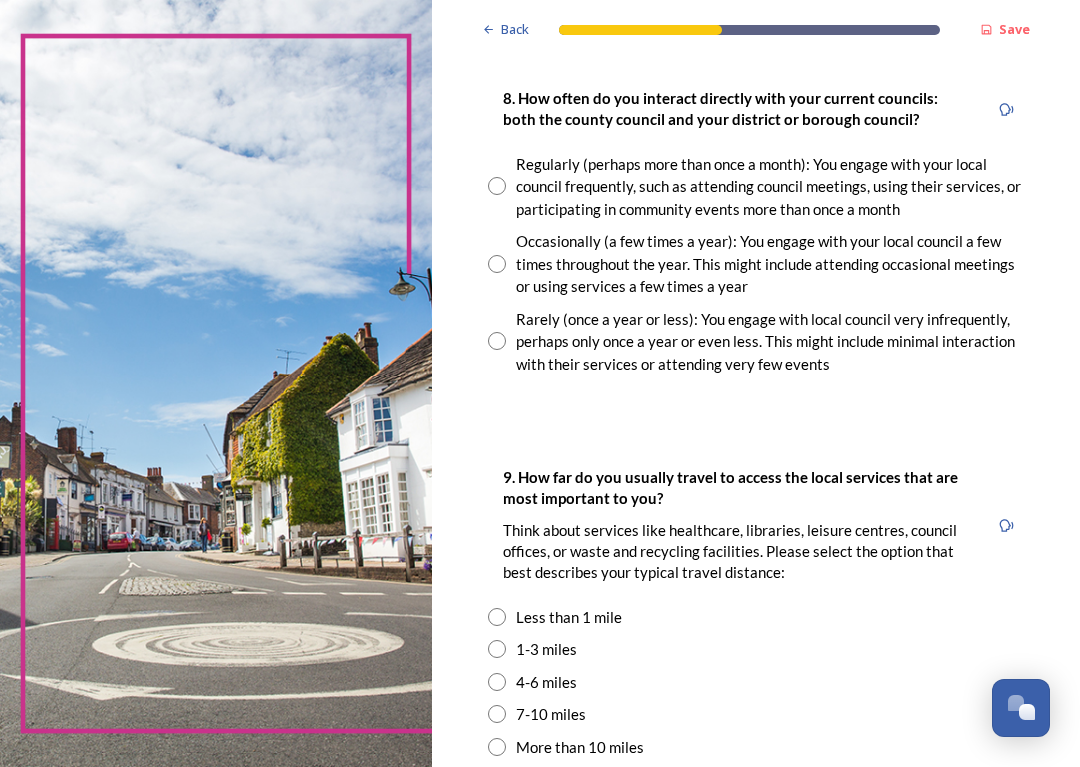 click at bounding box center (497, 341) 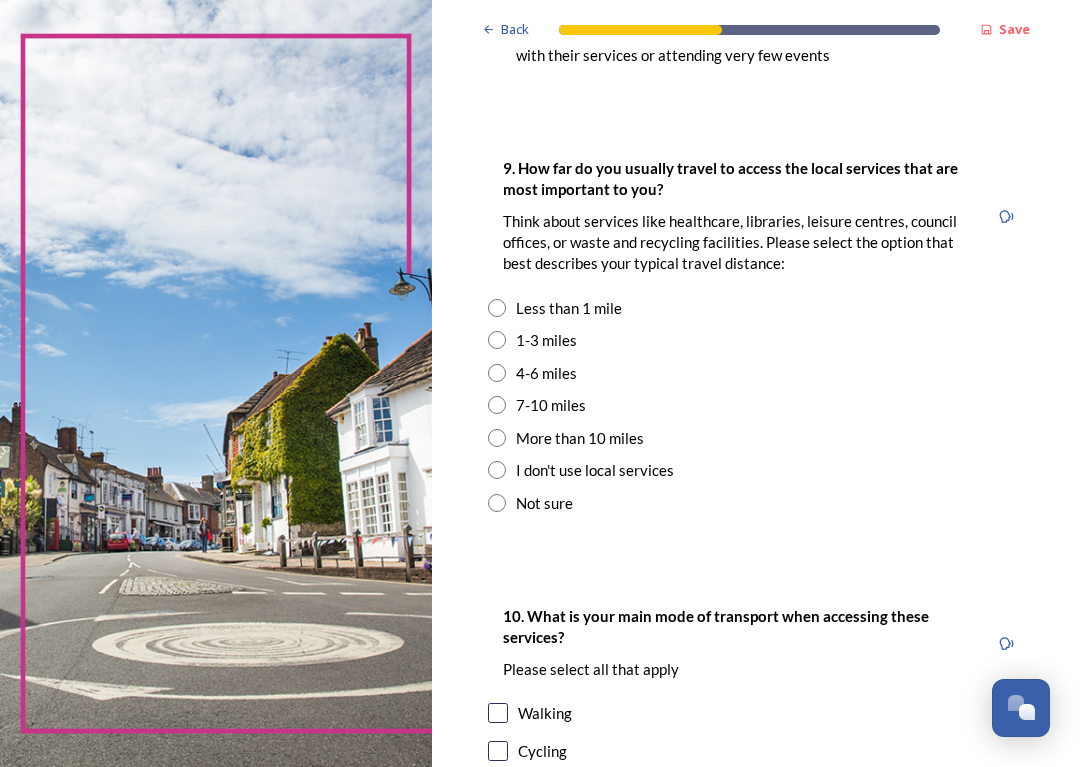 scroll, scrollTop: 1571, scrollLeft: 0, axis: vertical 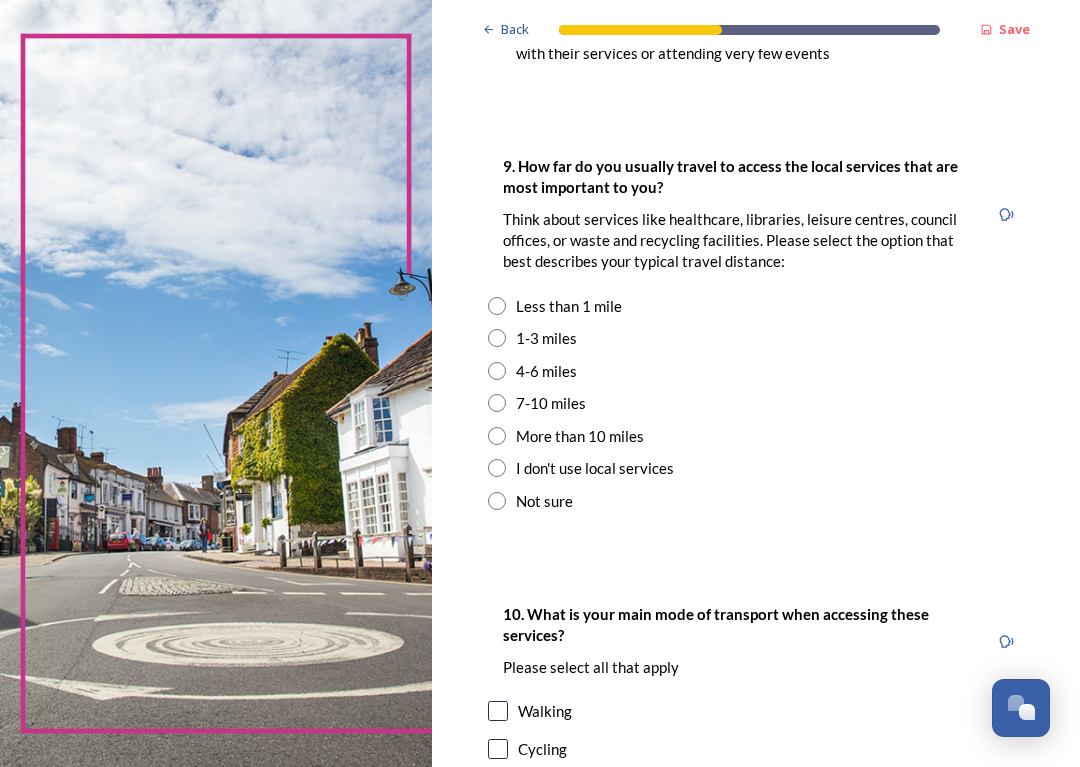 click at bounding box center (497, 306) 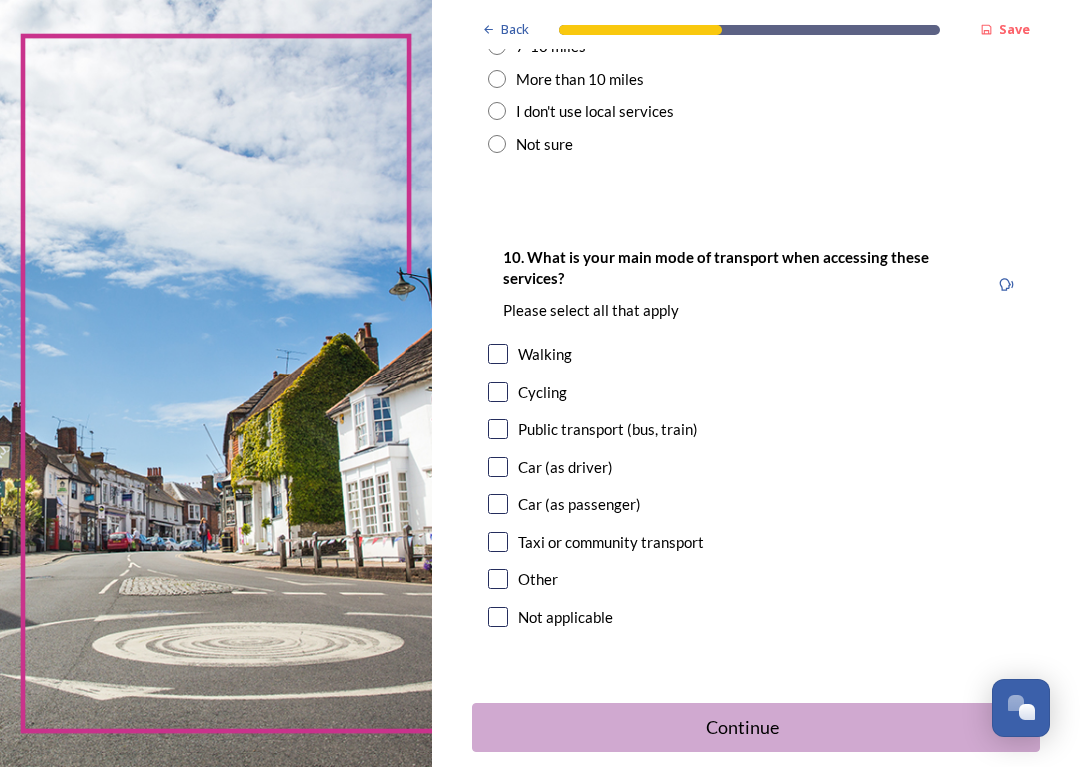 scroll, scrollTop: 1928, scrollLeft: 0, axis: vertical 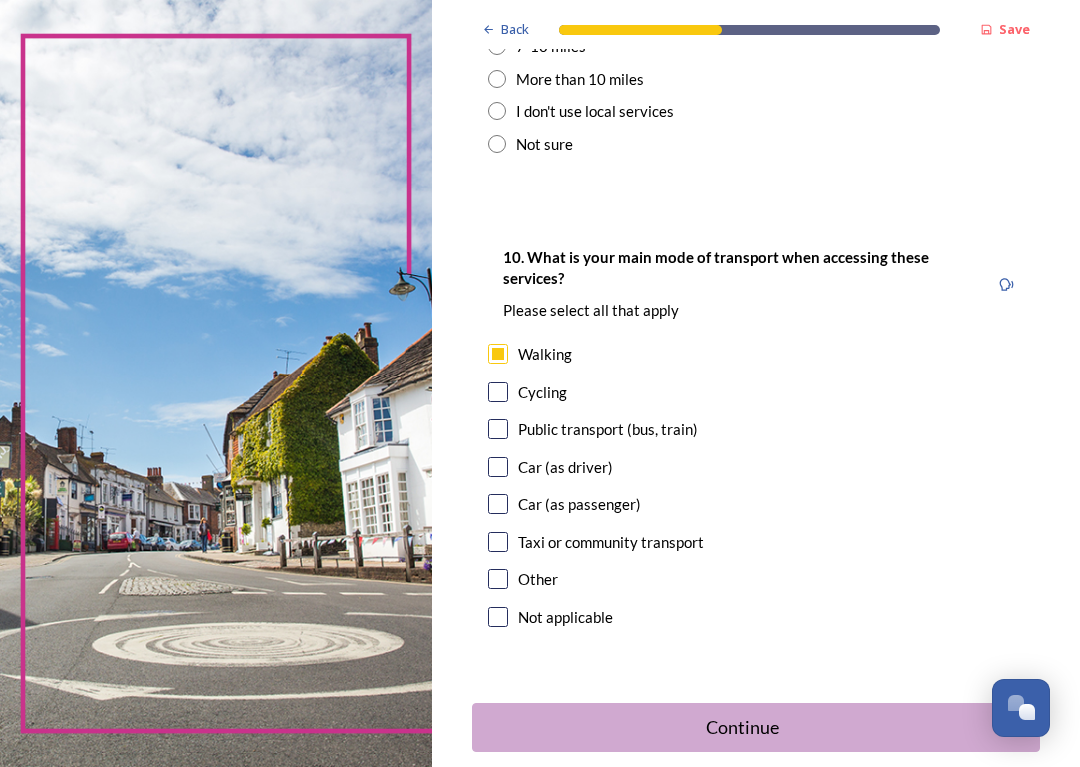 click at bounding box center (498, 467) 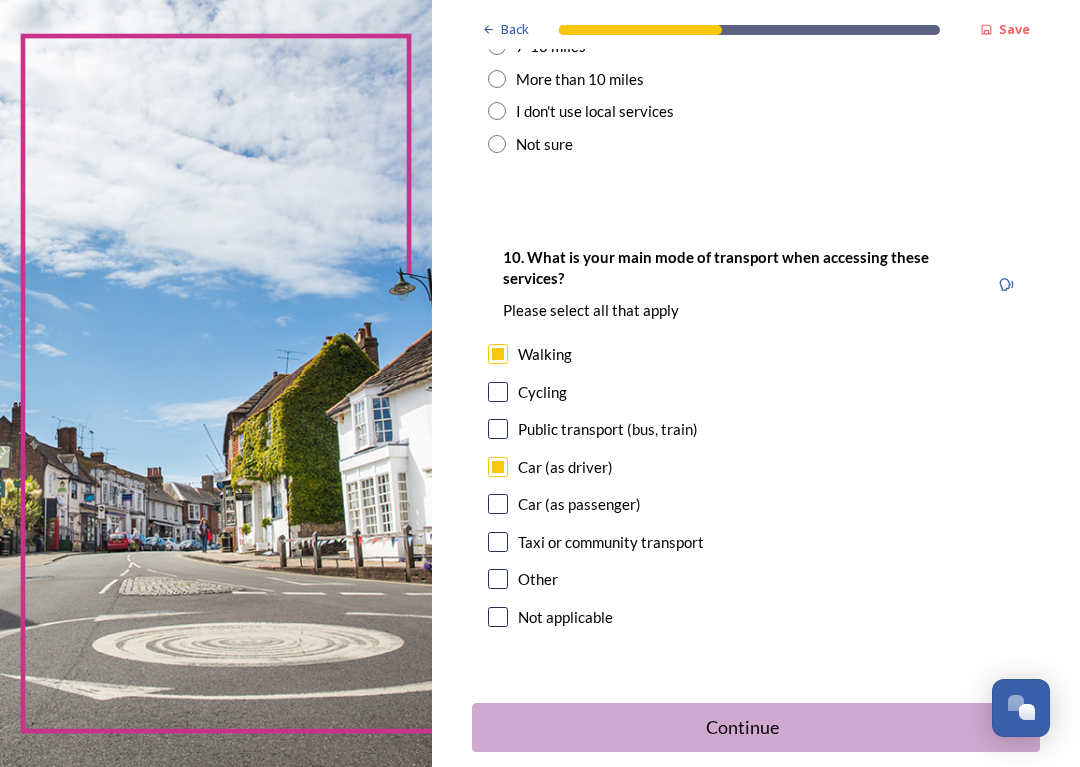 click at bounding box center [498, 504] 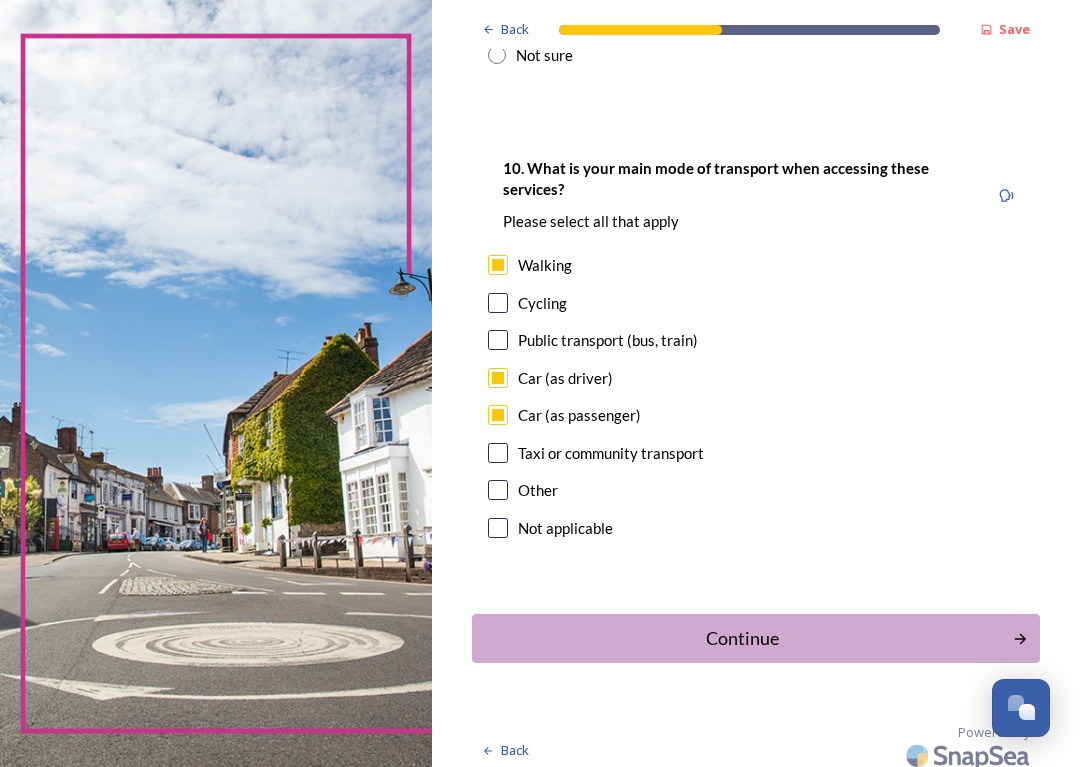 scroll, scrollTop: 2016, scrollLeft: 0, axis: vertical 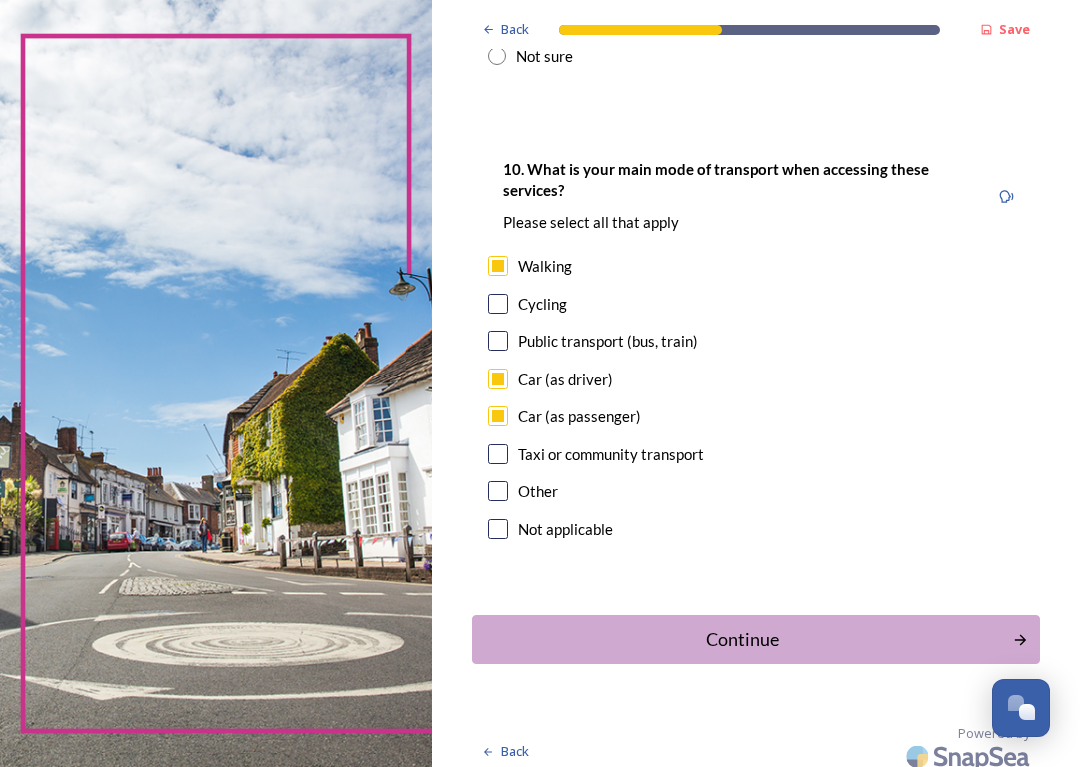 click on "Continue" at bounding box center (742, 639) 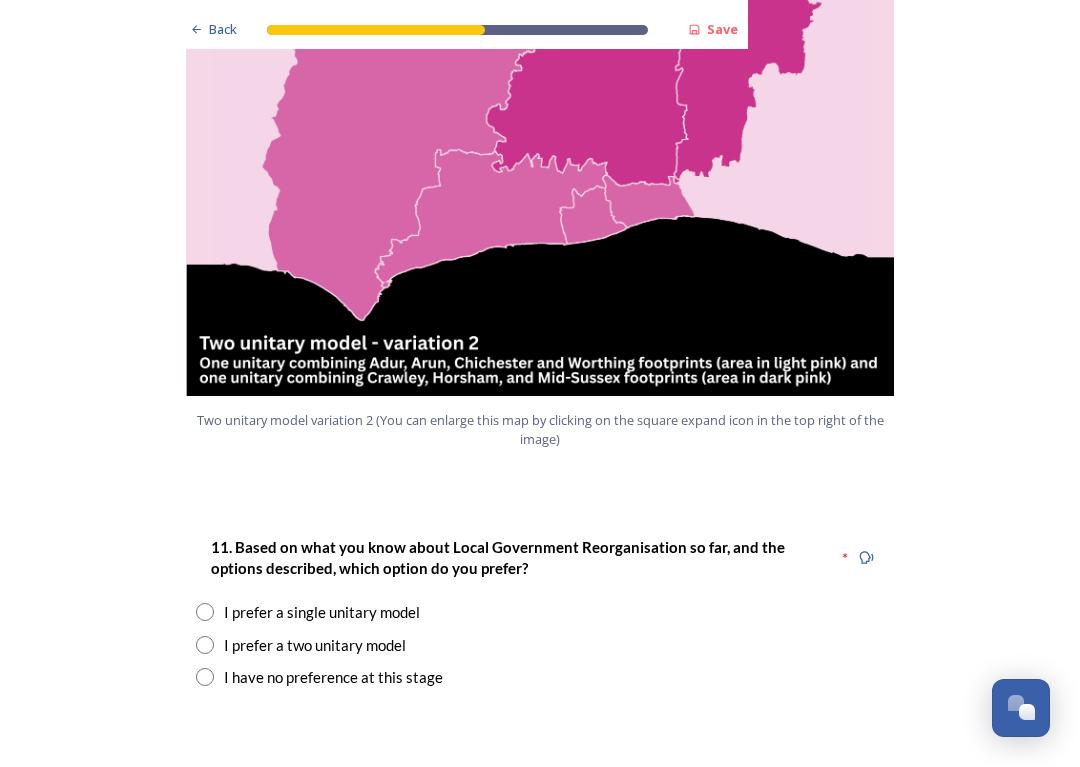 scroll, scrollTop: 2264, scrollLeft: 0, axis: vertical 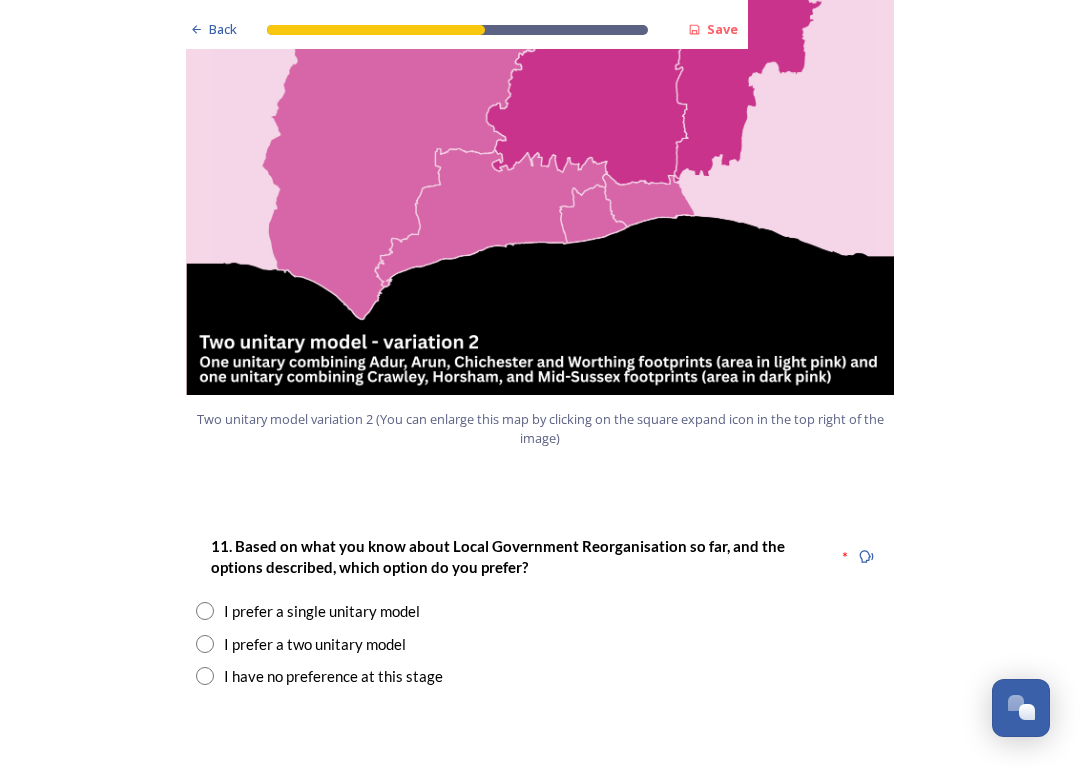 click at bounding box center [205, 644] 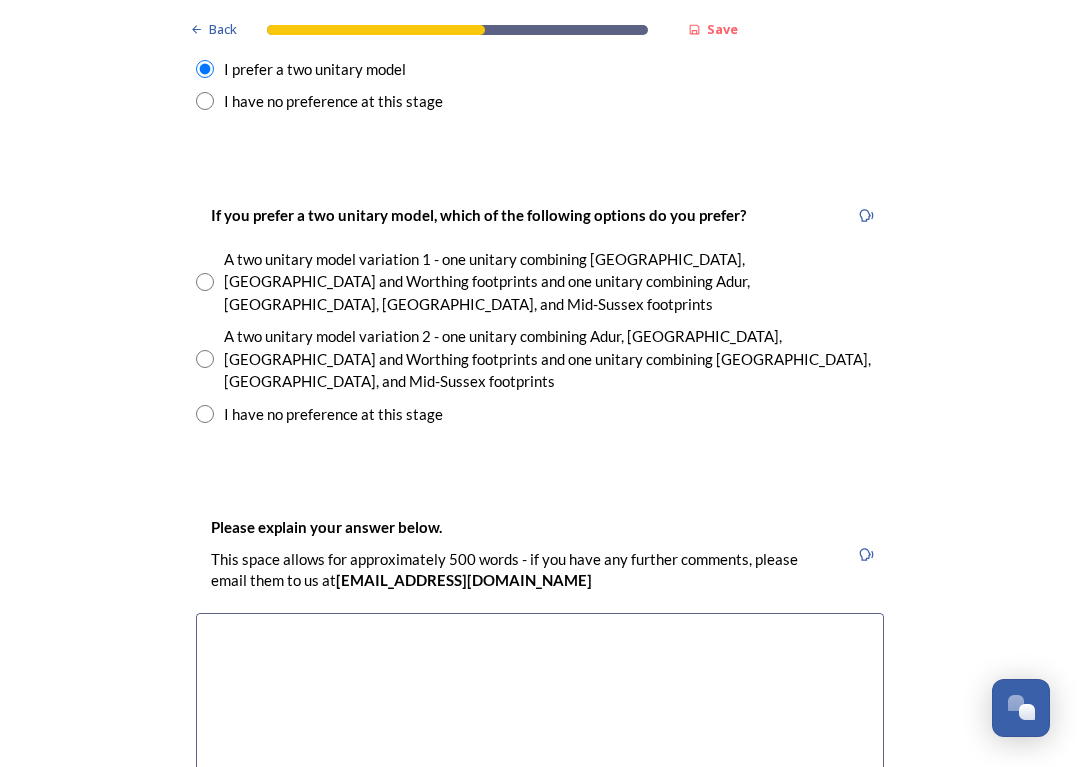 scroll, scrollTop: 2839, scrollLeft: 0, axis: vertical 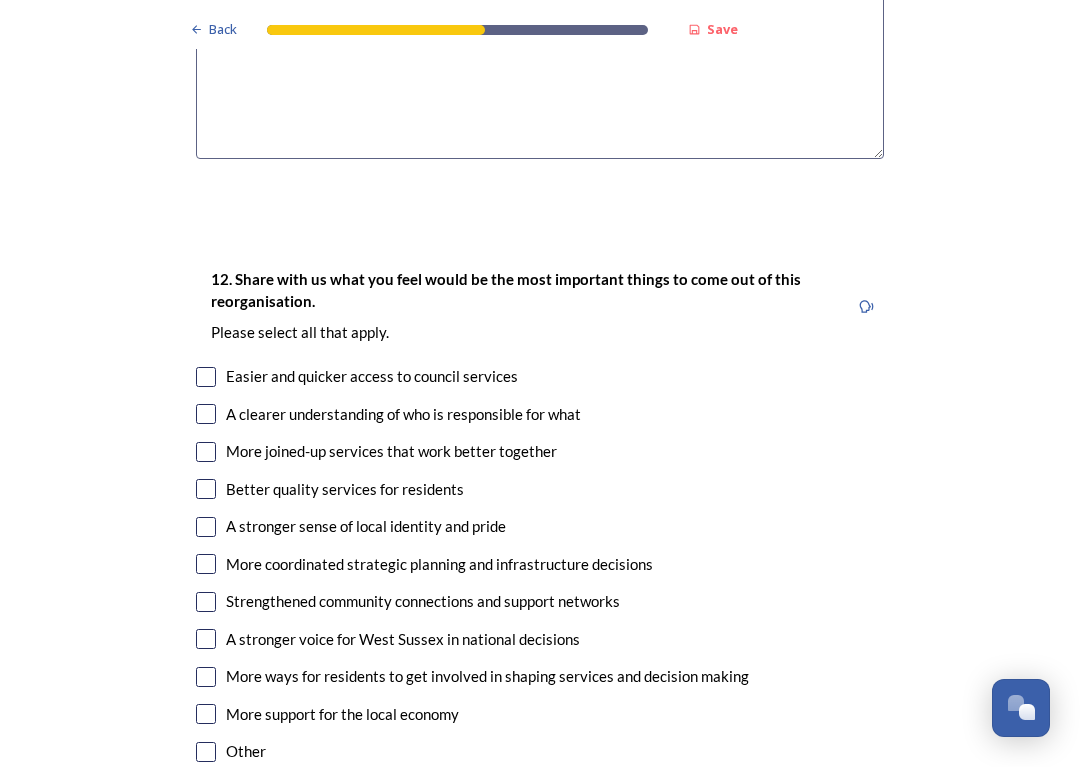 click at bounding box center (206, 452) 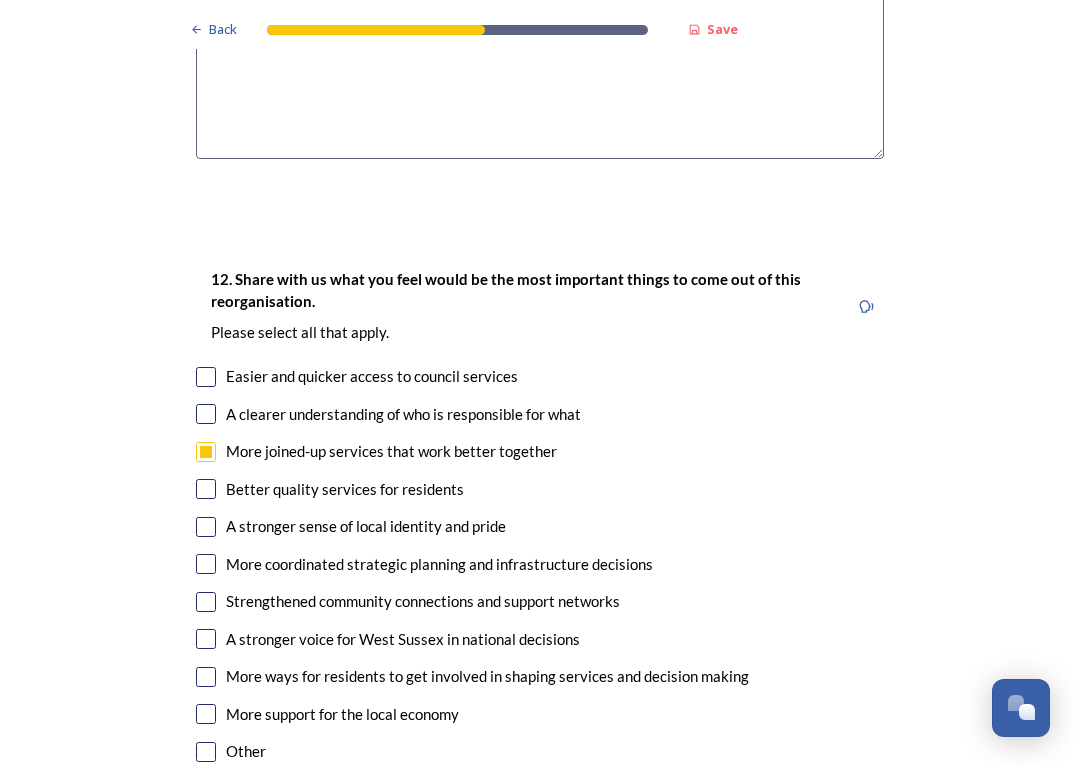 click at bounding box center [206, 489] 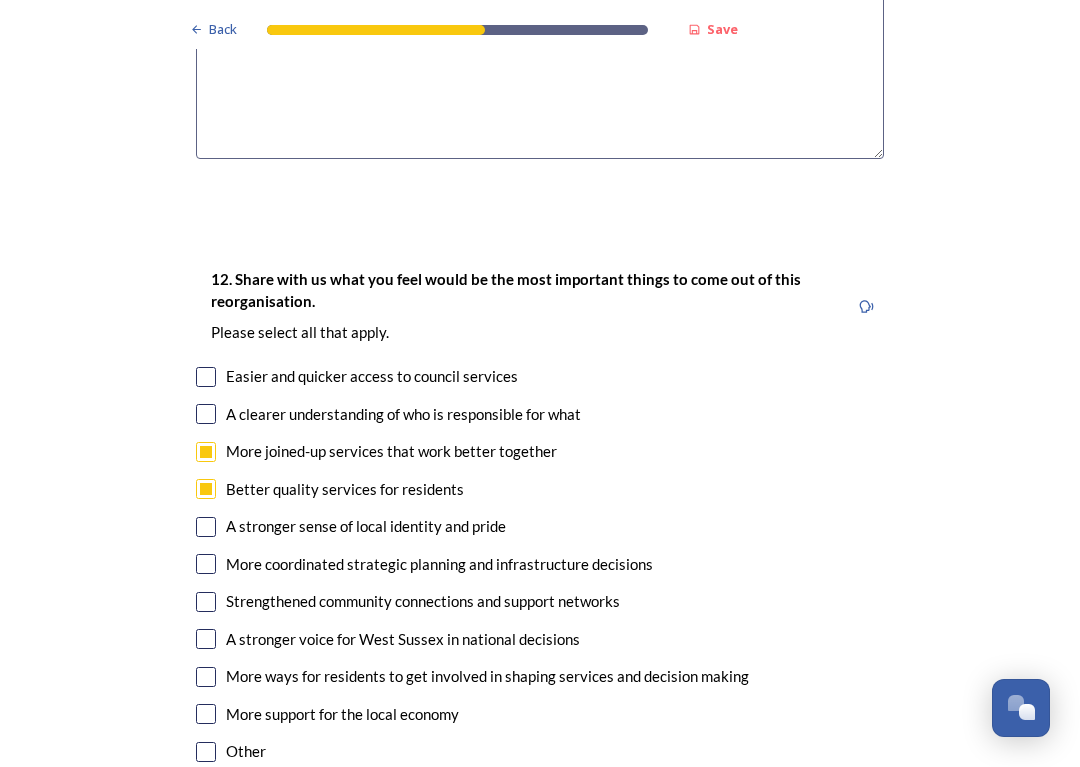 click at bounding box center [206, 639] 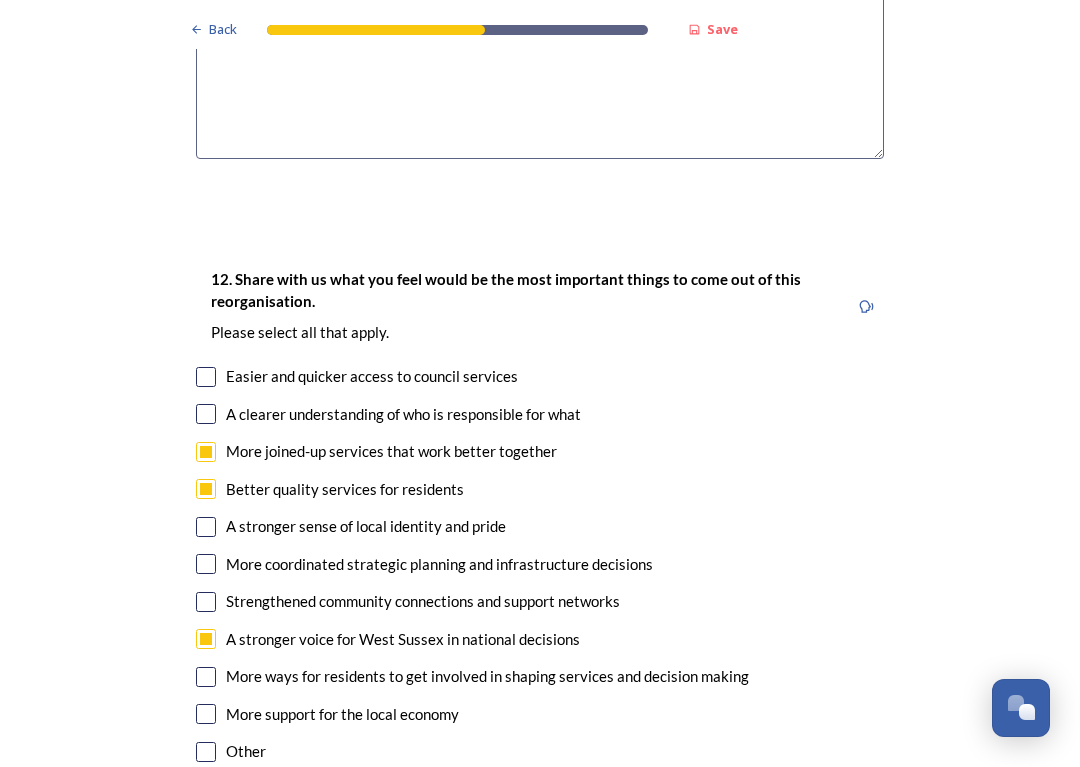 click at bounding box center [206, 602] 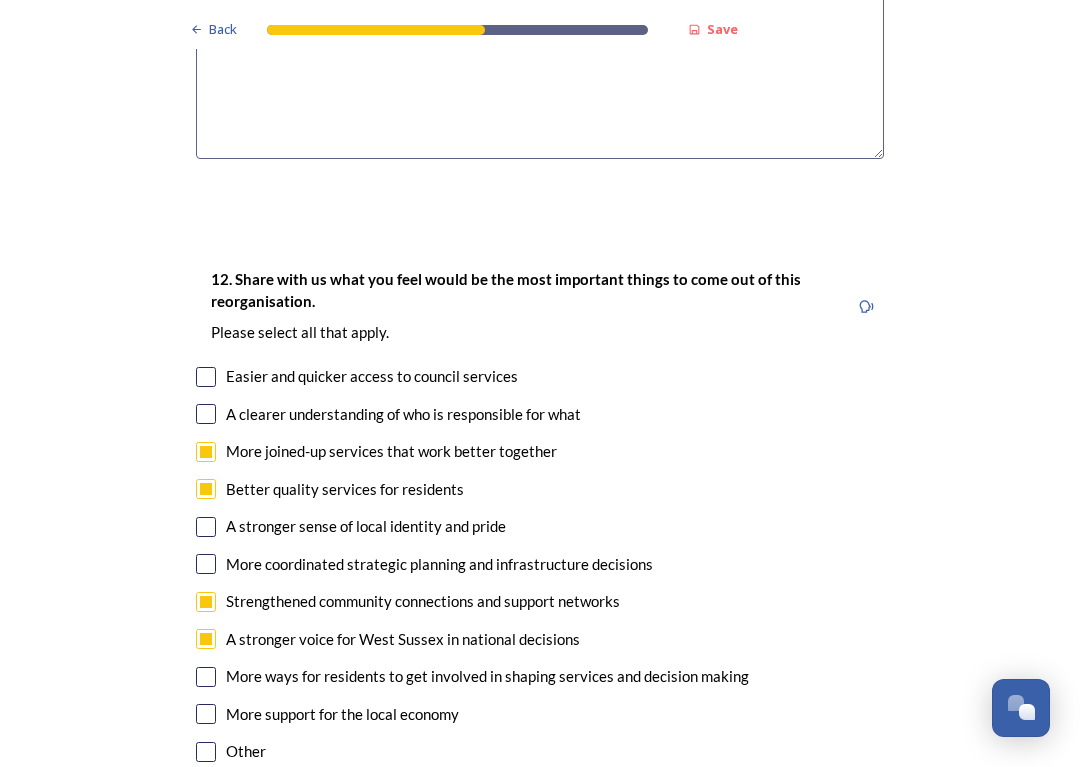 checkbox on "true" 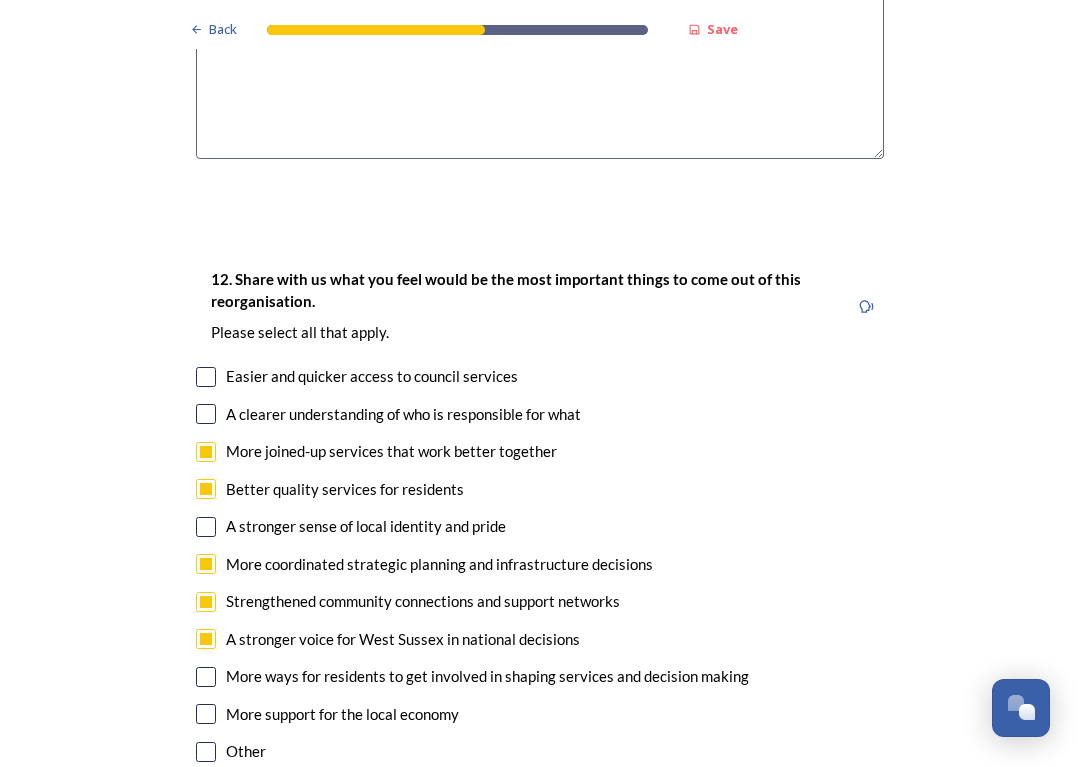 click at bounding box center [206, 414] 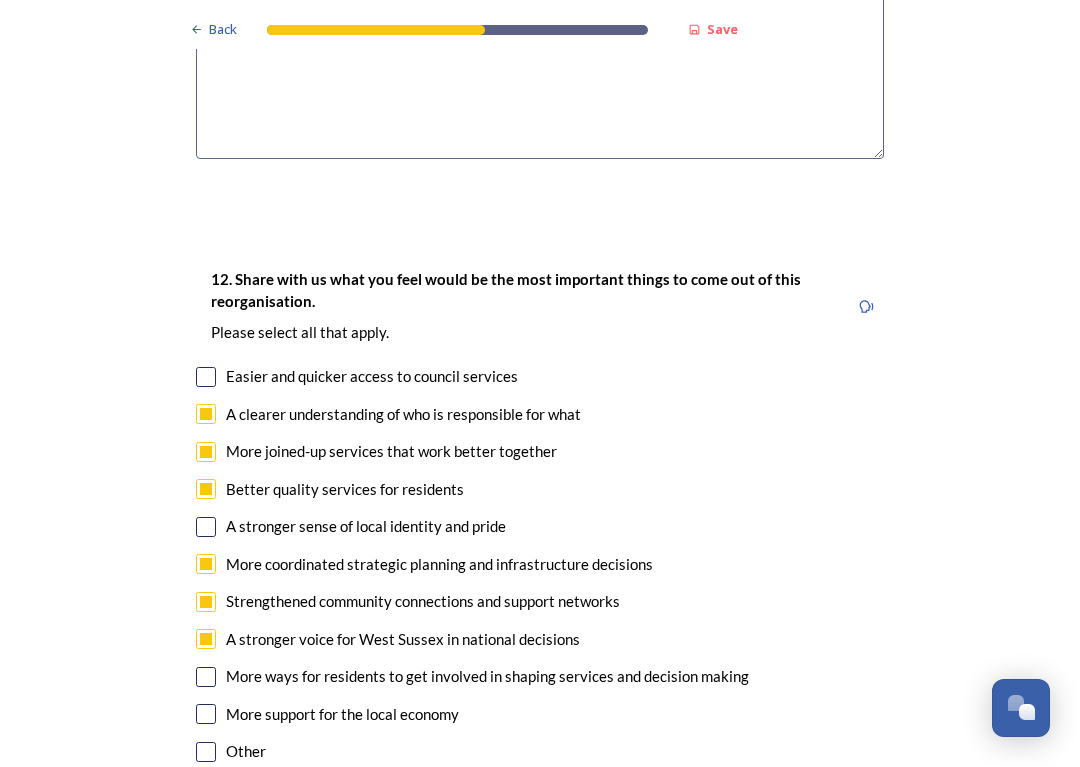 click at bounding box center (206, 377) 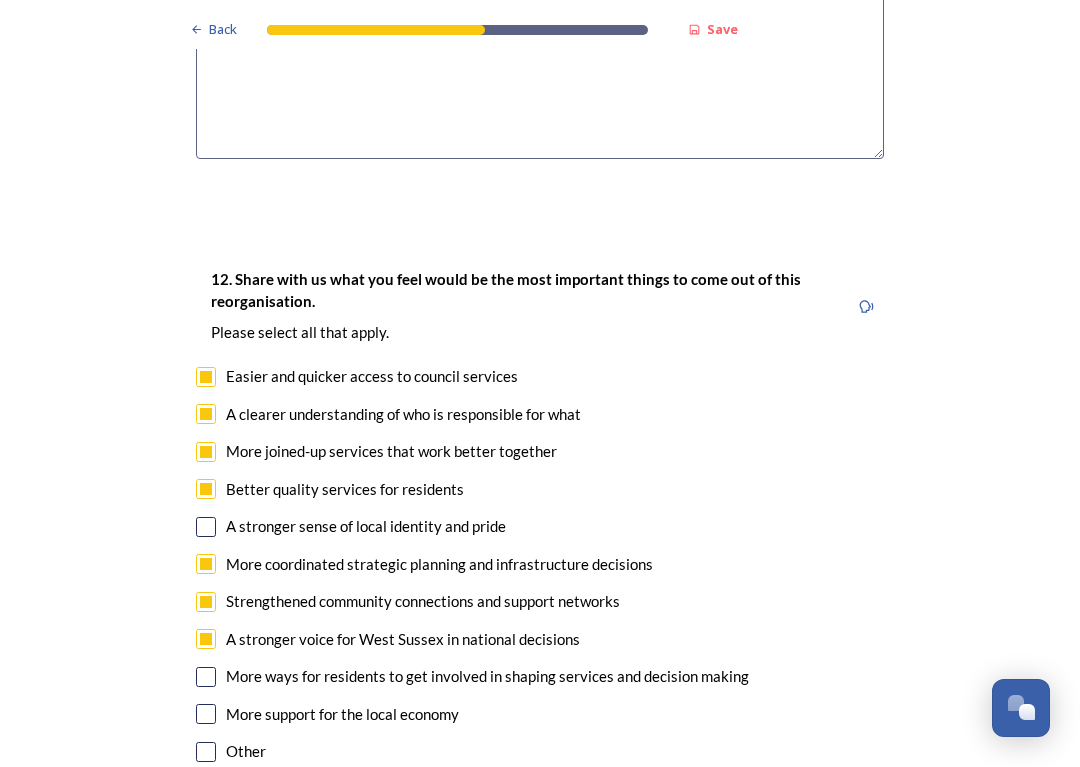 click at bounding box center (206, 714) 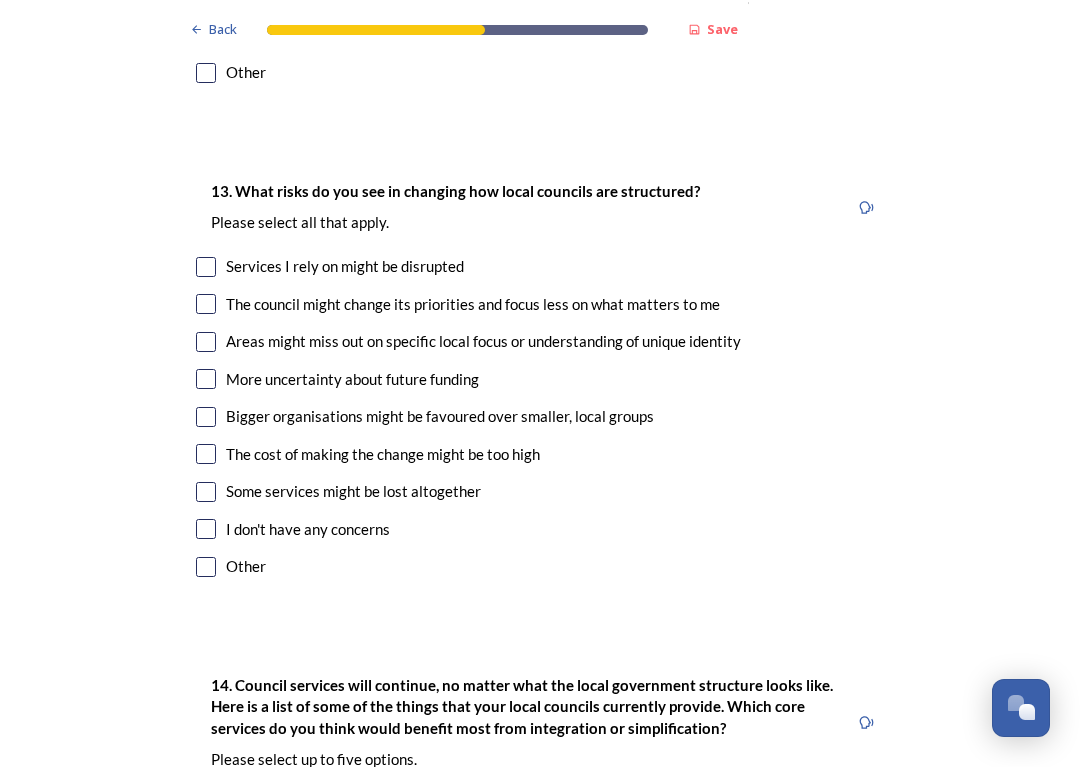 scroll, scrollTop: 4197, scrollLeft: 0, axis: vertical 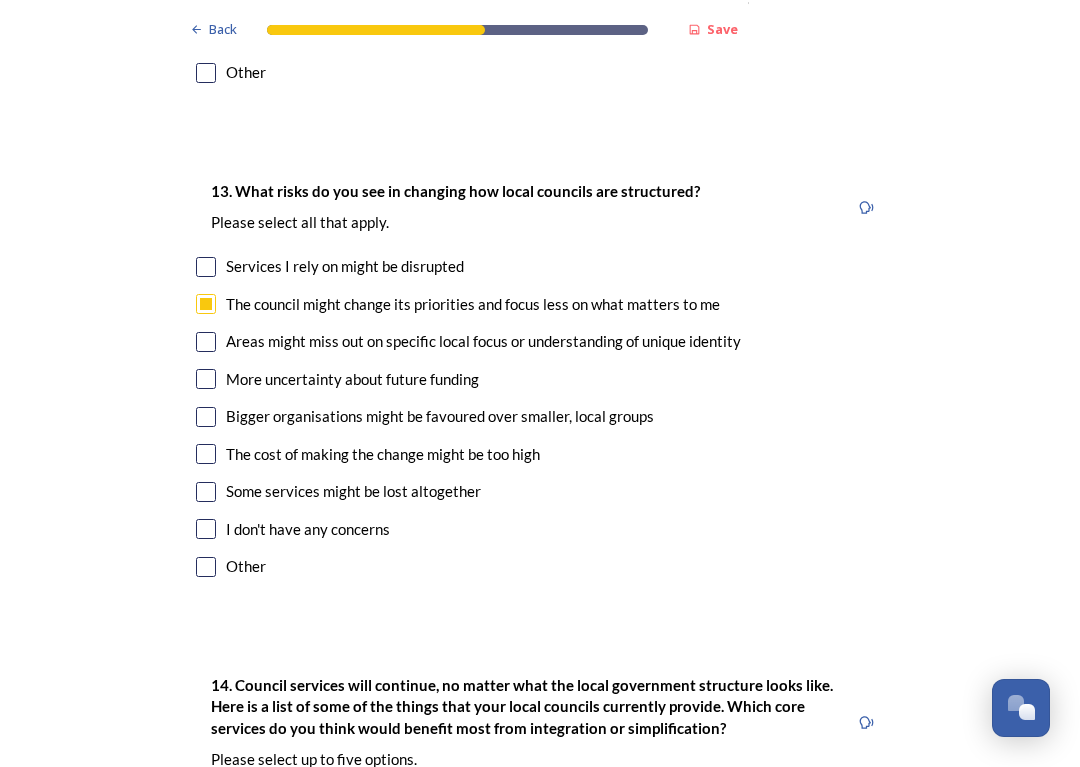 click at bounding box center [206, 454] 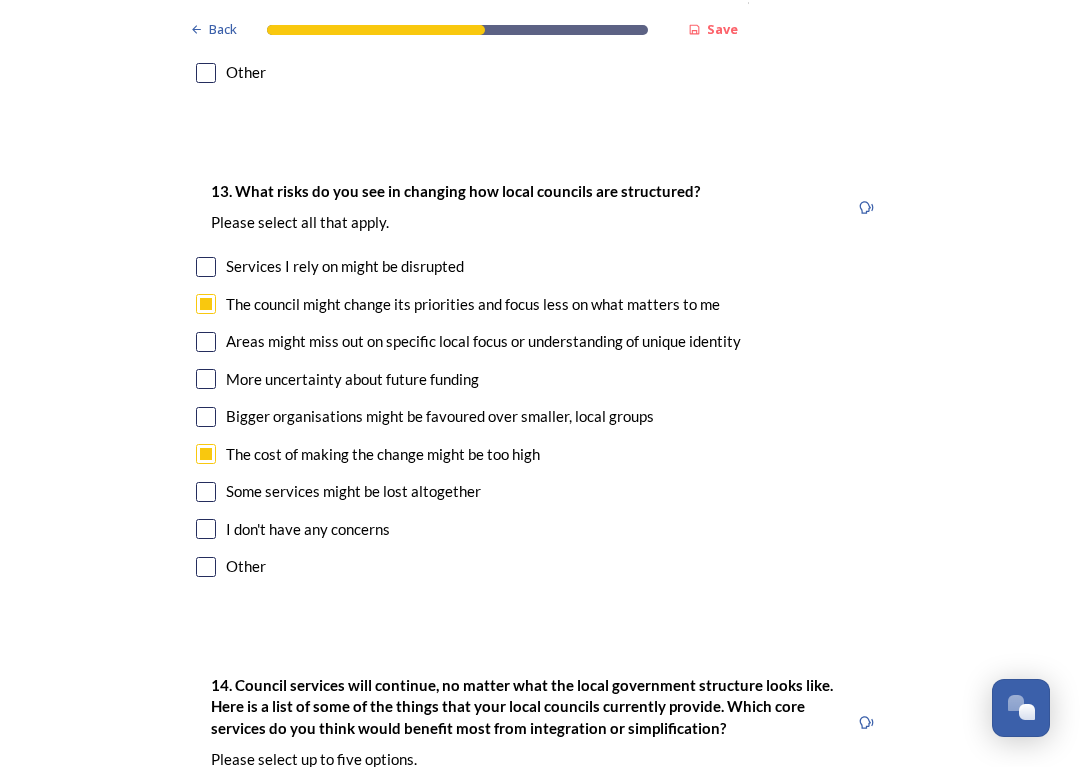 click at bounding box center [206, 492] 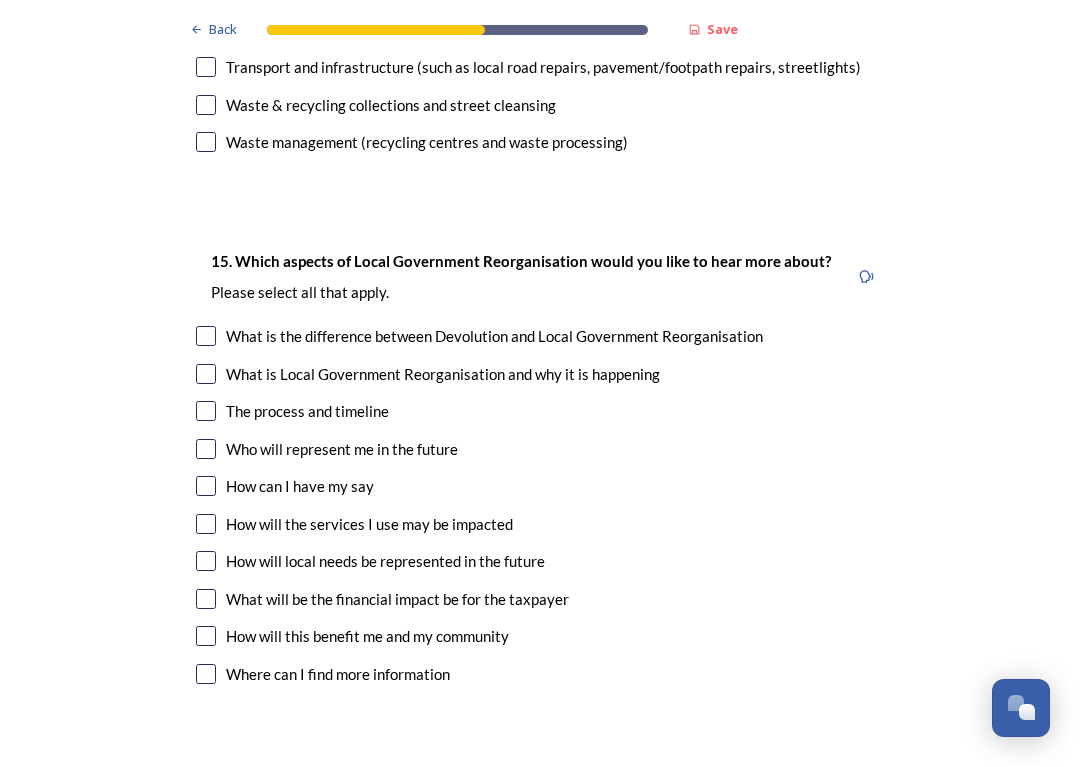 scroll, scrollTop: 5660, scrollLeft: 0, axis: vertical 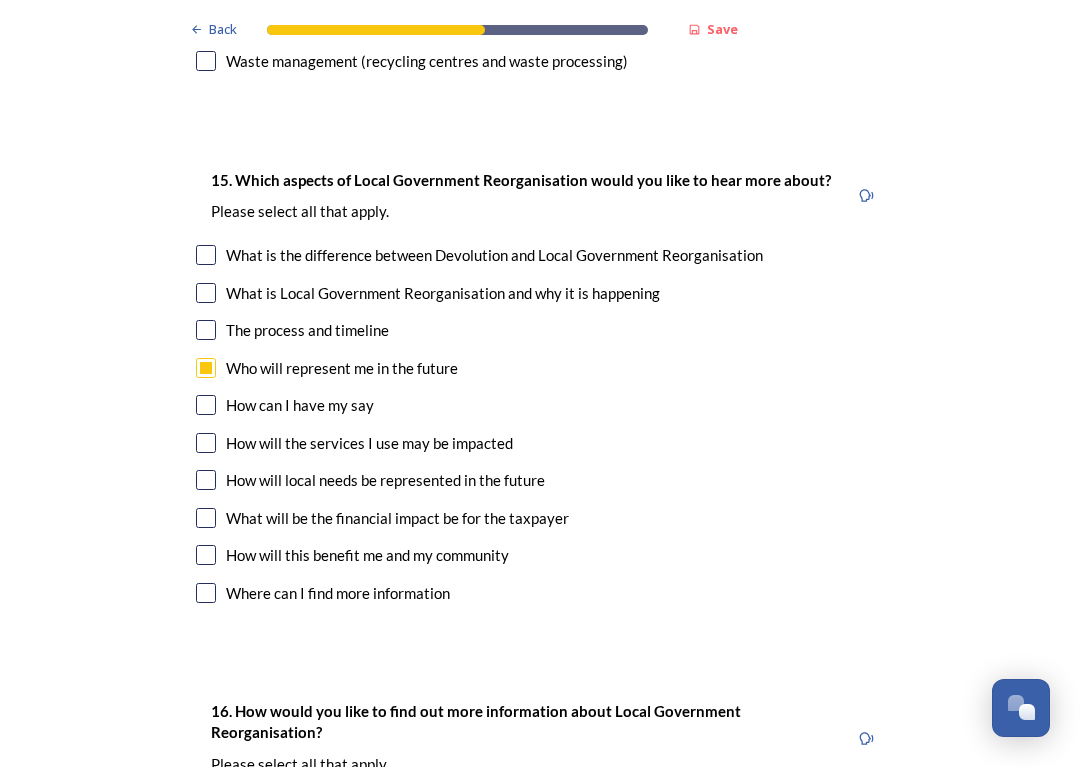 click at bounding box center [206, 443] 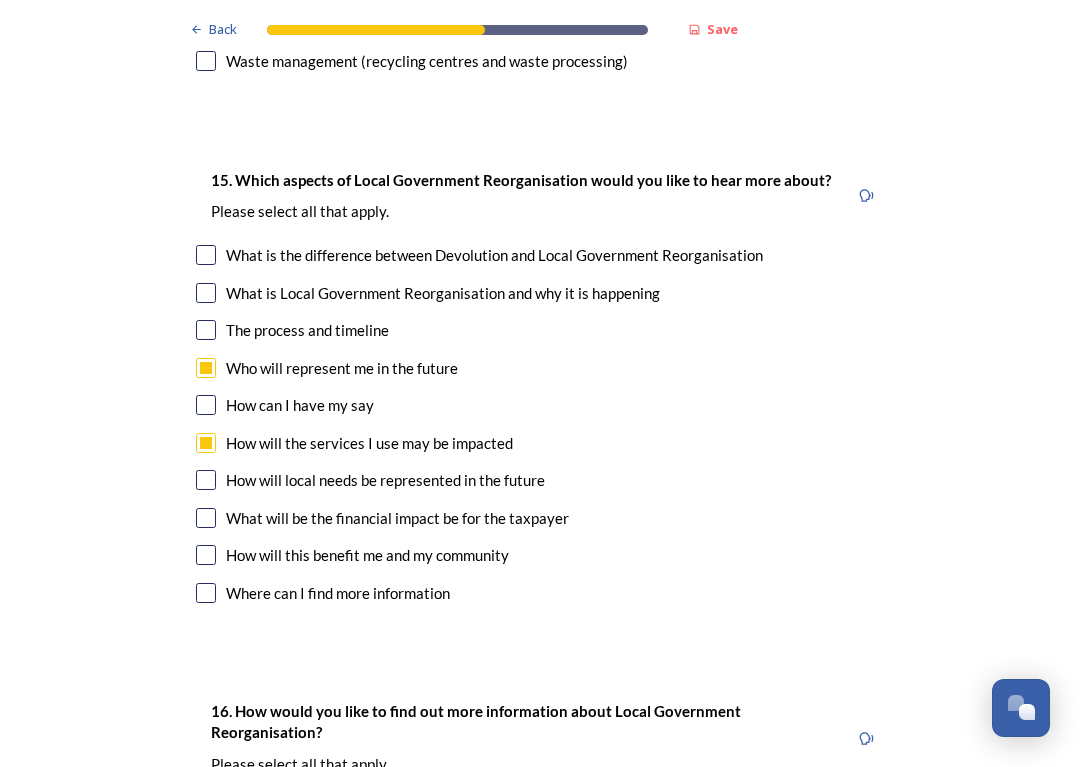 click at bounding box center [206, 480] 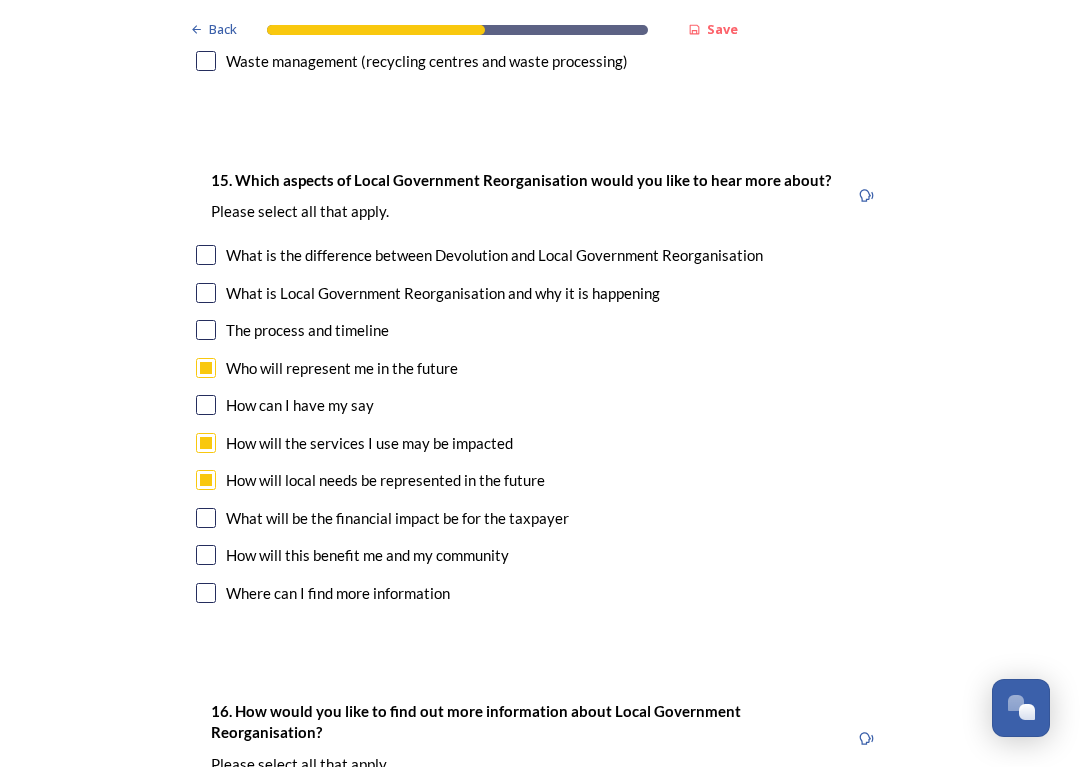 scroll, scrollTop: 5741, scrollLeft: 0, axis: vertical 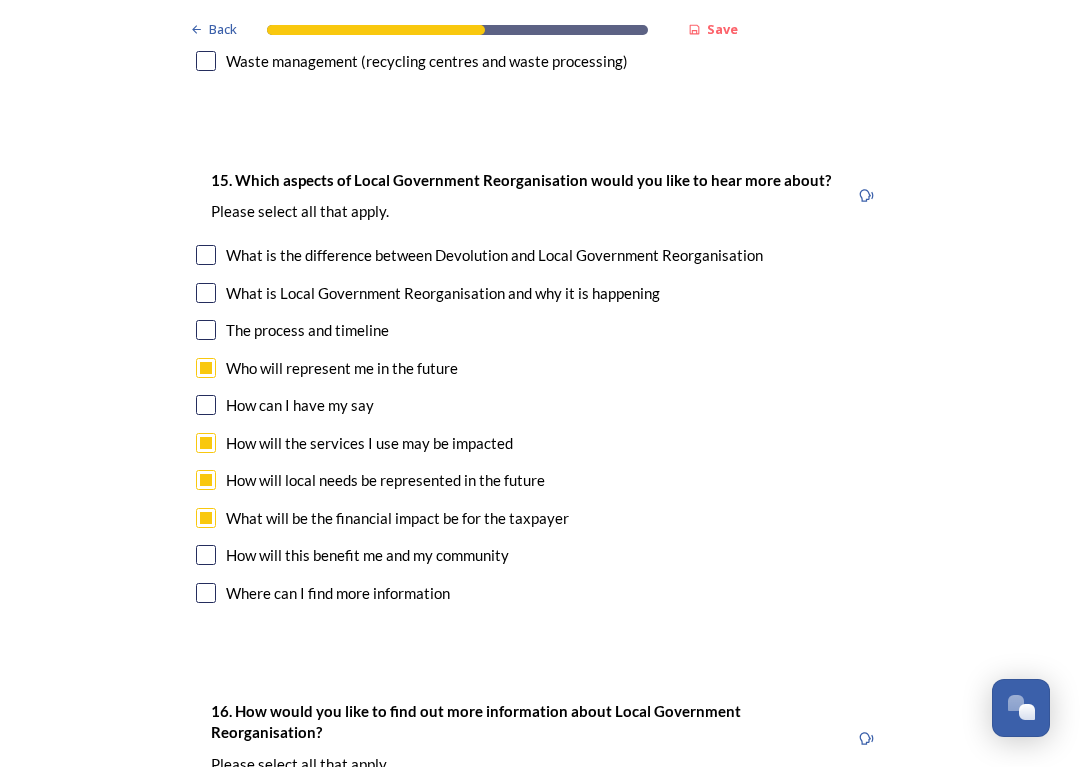 click at bounding box center (206, 555) 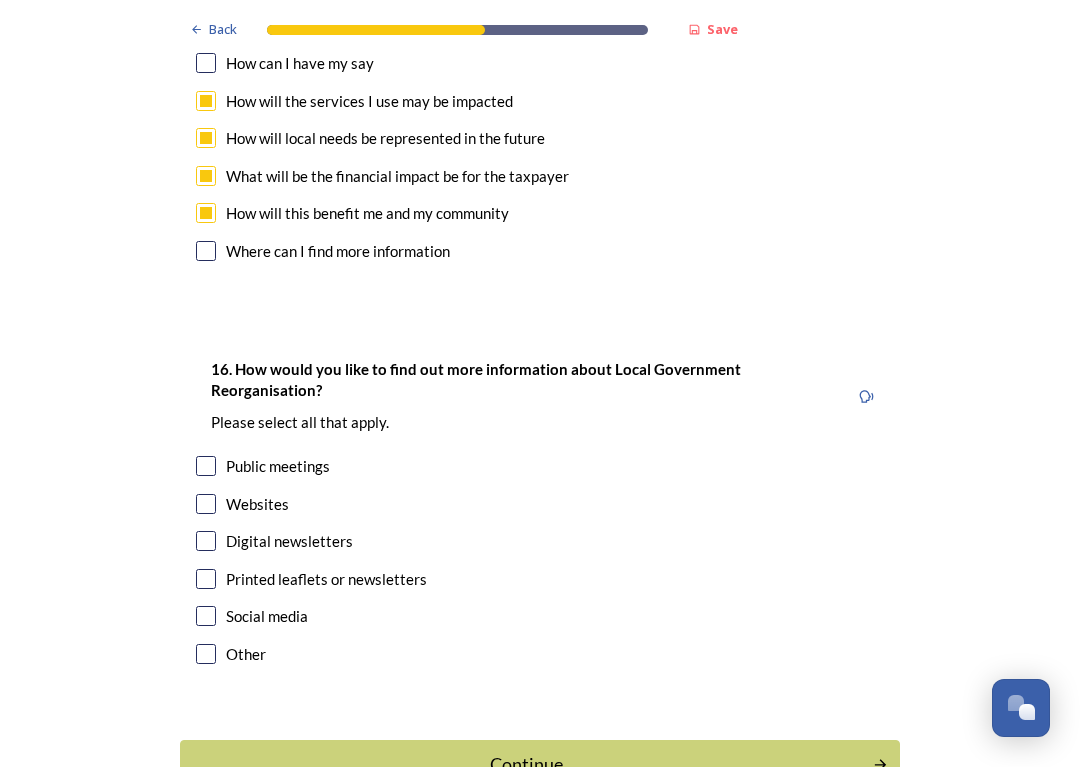 scroll, scrollTop: 6082, scrollLeft: 0, axis: vertical 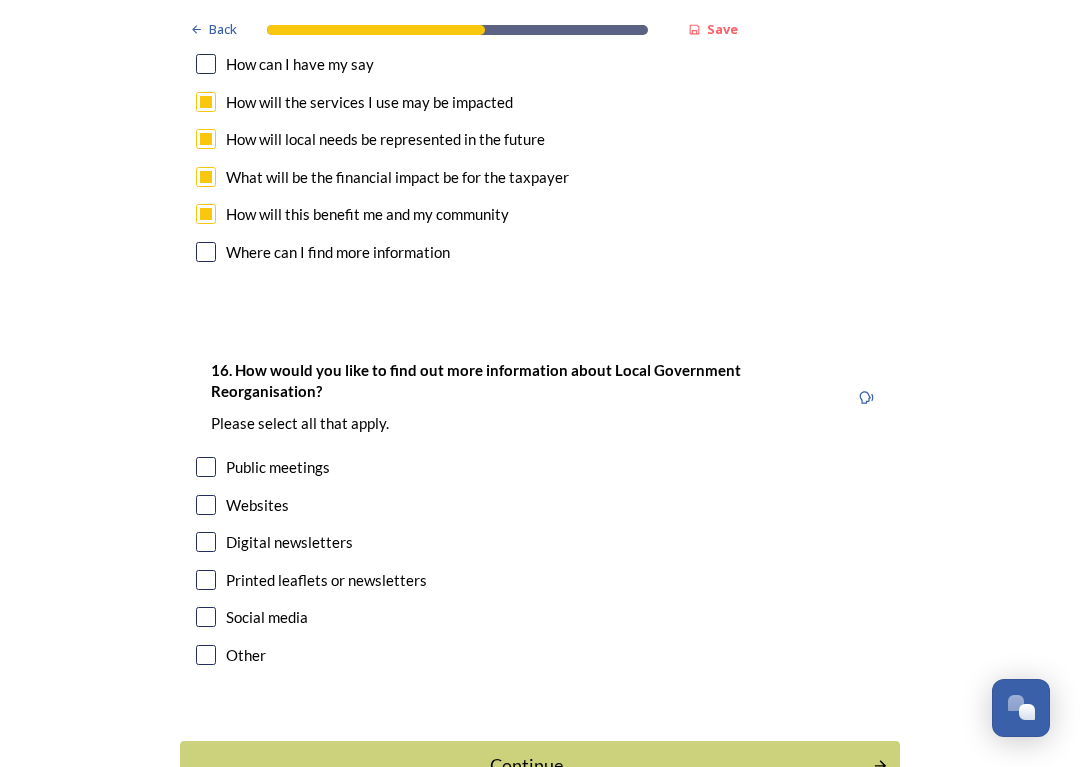 click at bounding box center (206, 505) 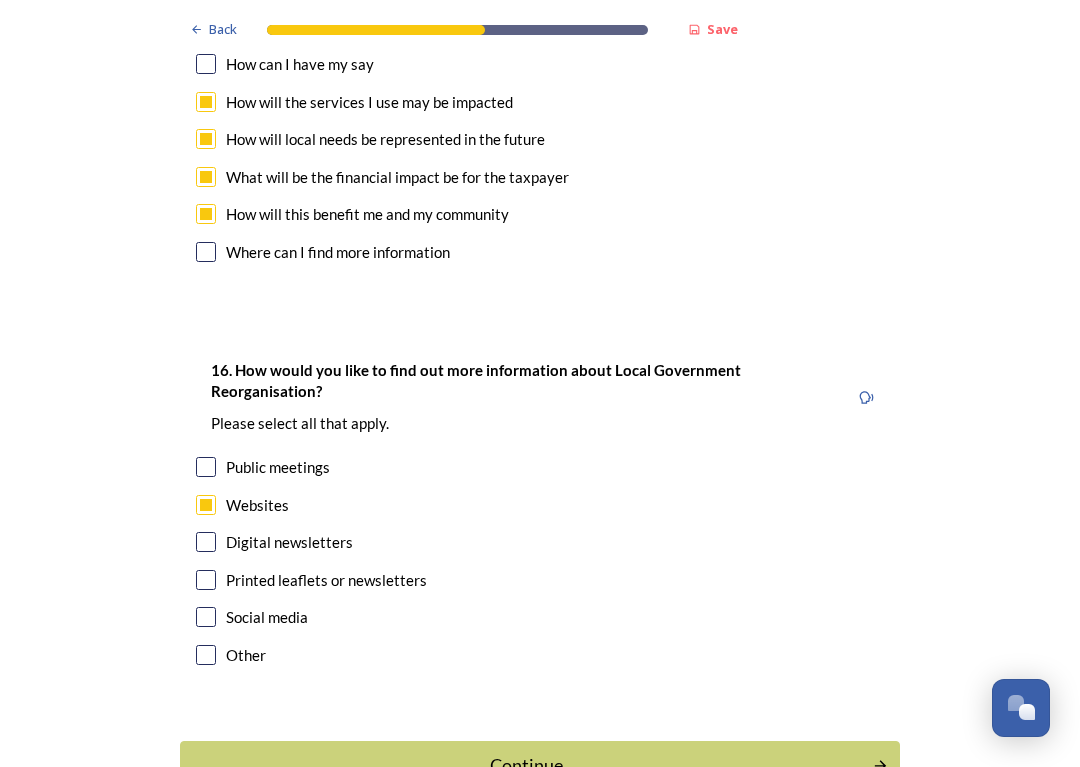 click at bounding box center [206, 542] 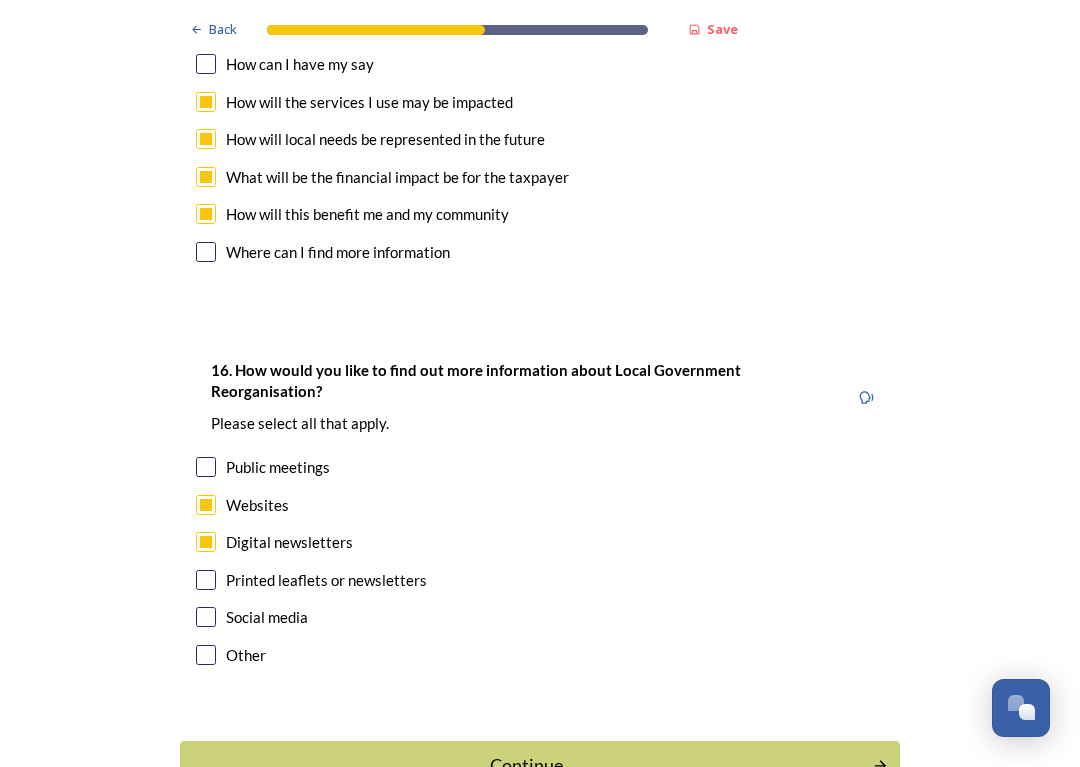 click at bounding box center (206, 617) 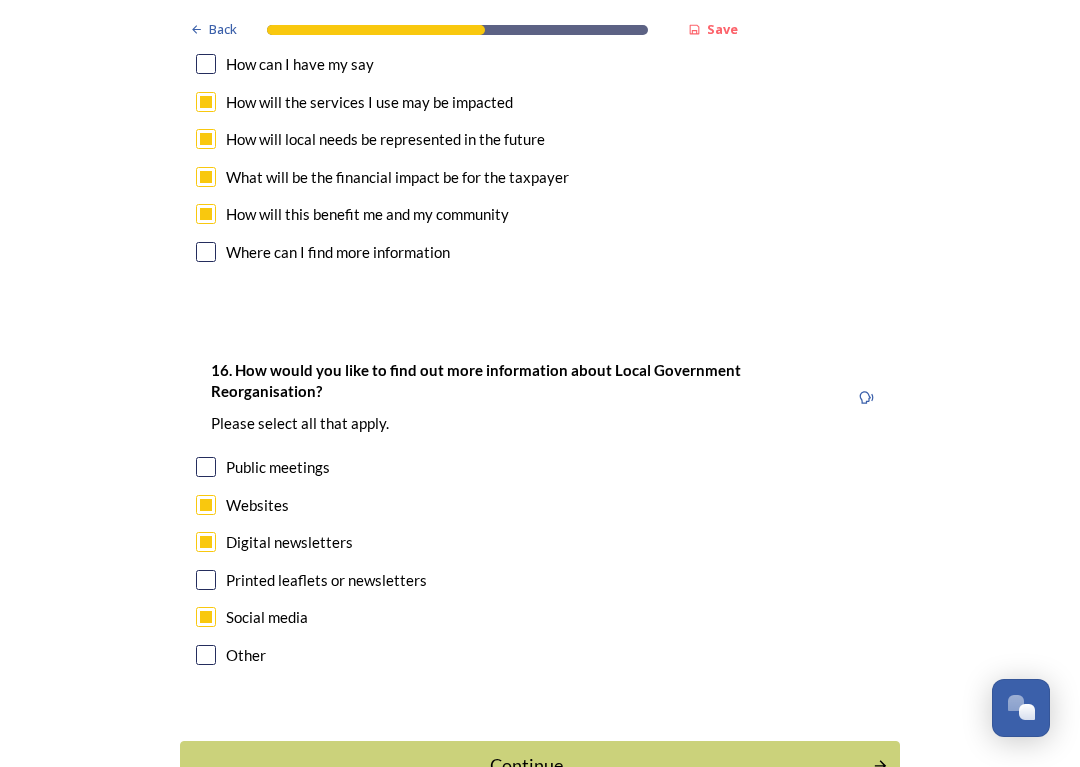 click on "Continue" at bounding box center (526, 765) 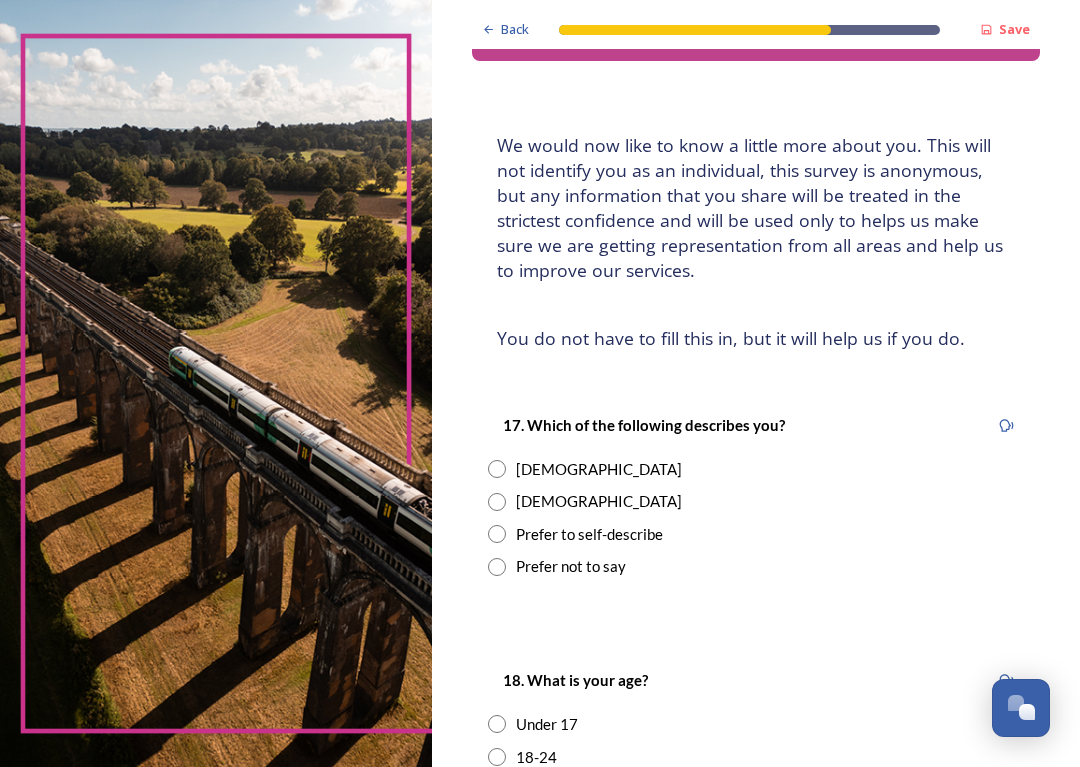 scroll, scrollTop: 103, scrollLeft: 0, axis: vertical 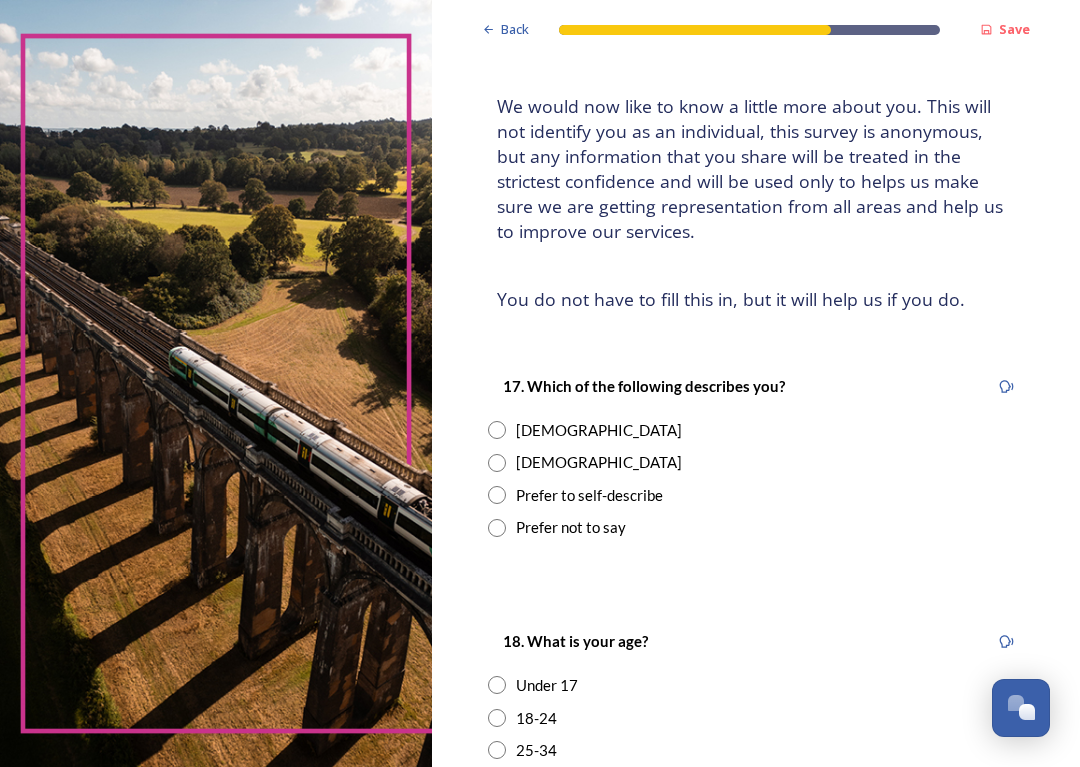 click at bounding box center [497, 463] 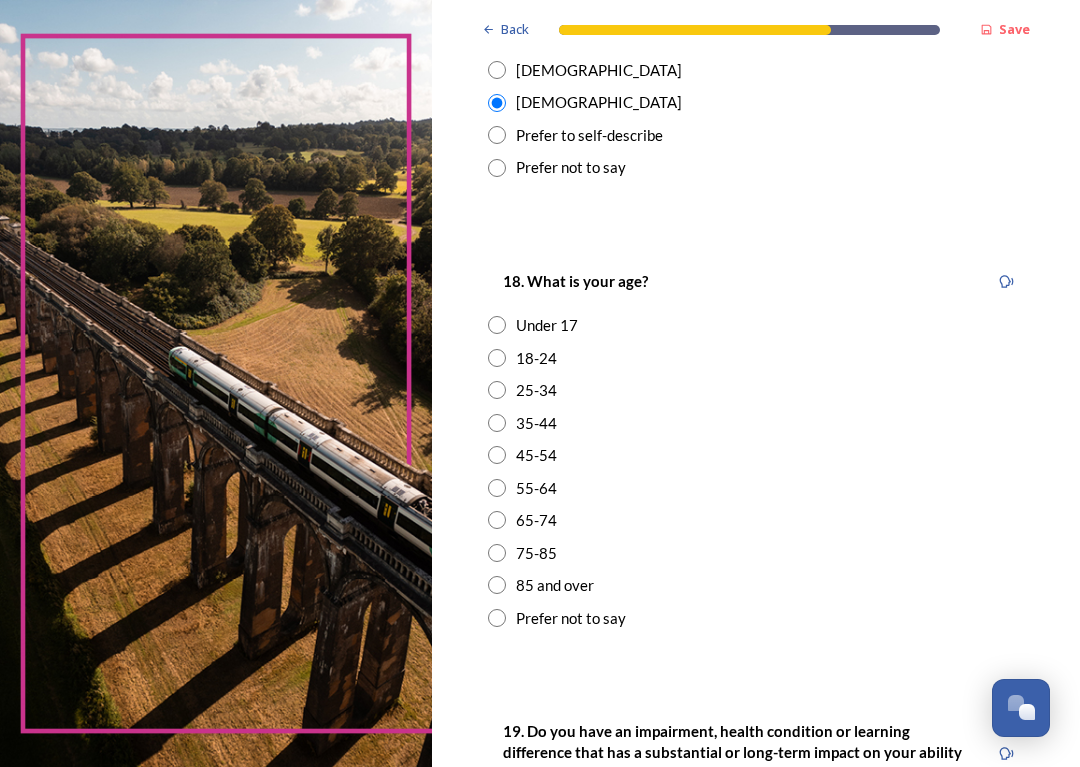 scroll, scrollTop: 465, scrollLeft: 0, axis: vertical 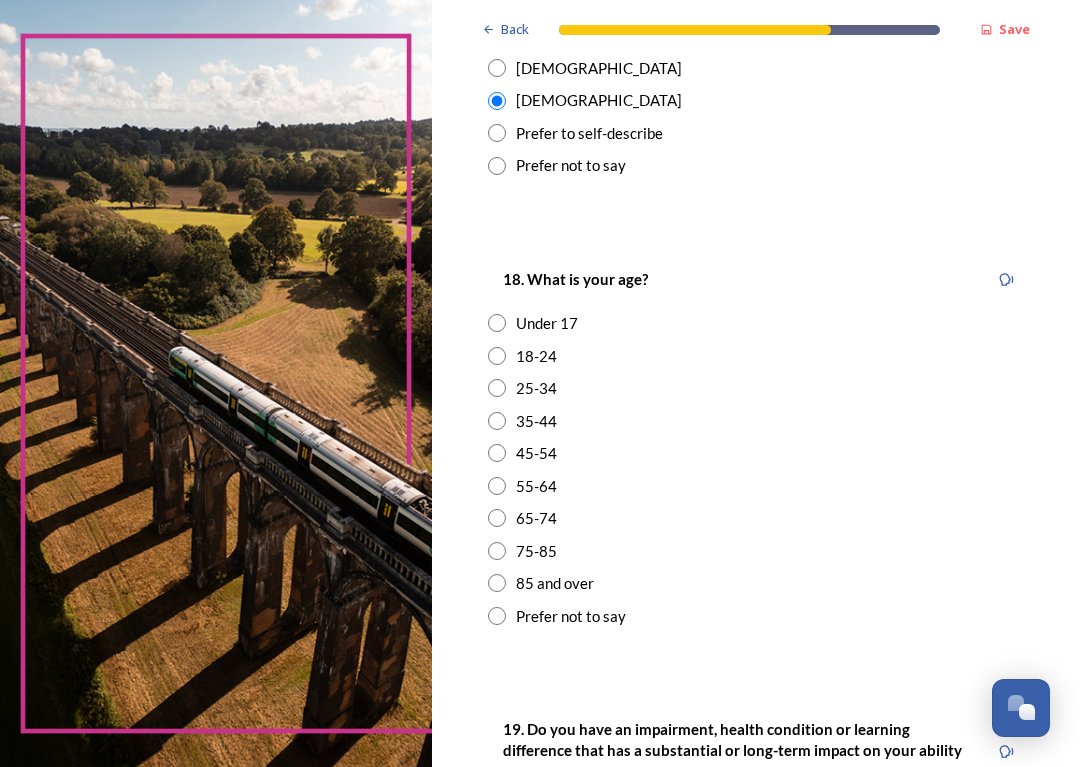 click at bounding box center (497, 518) 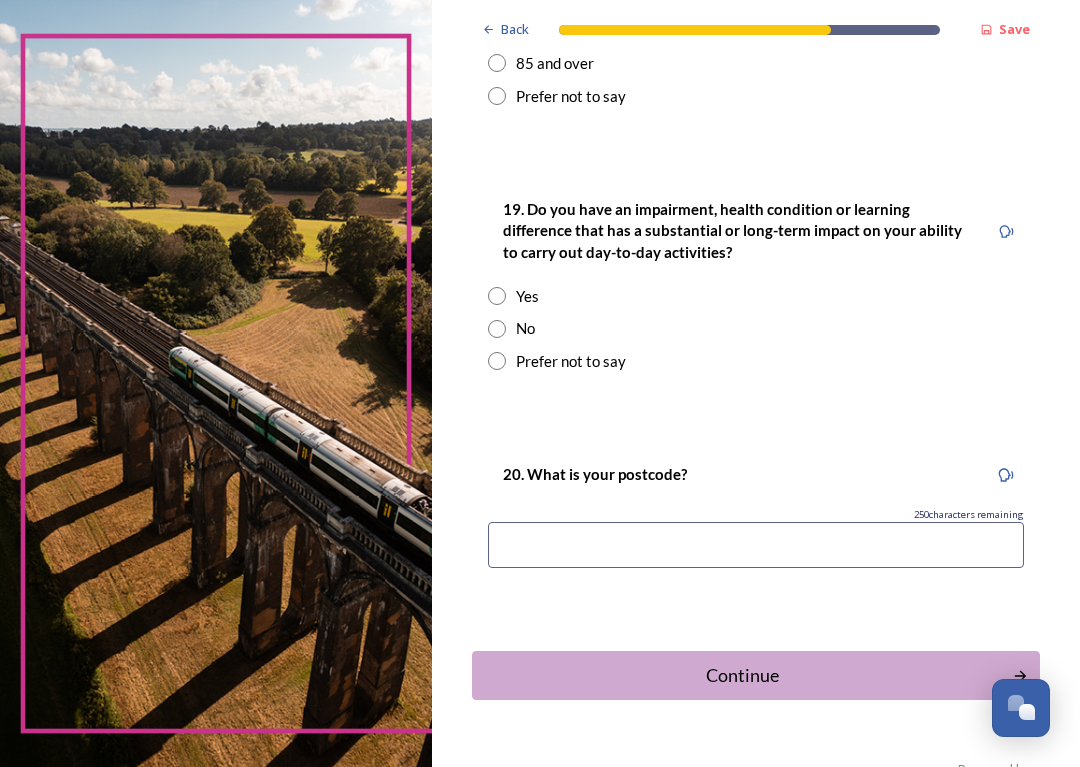 scroll, scrollTop: 985, scrollLeft: 0, axis: vertical 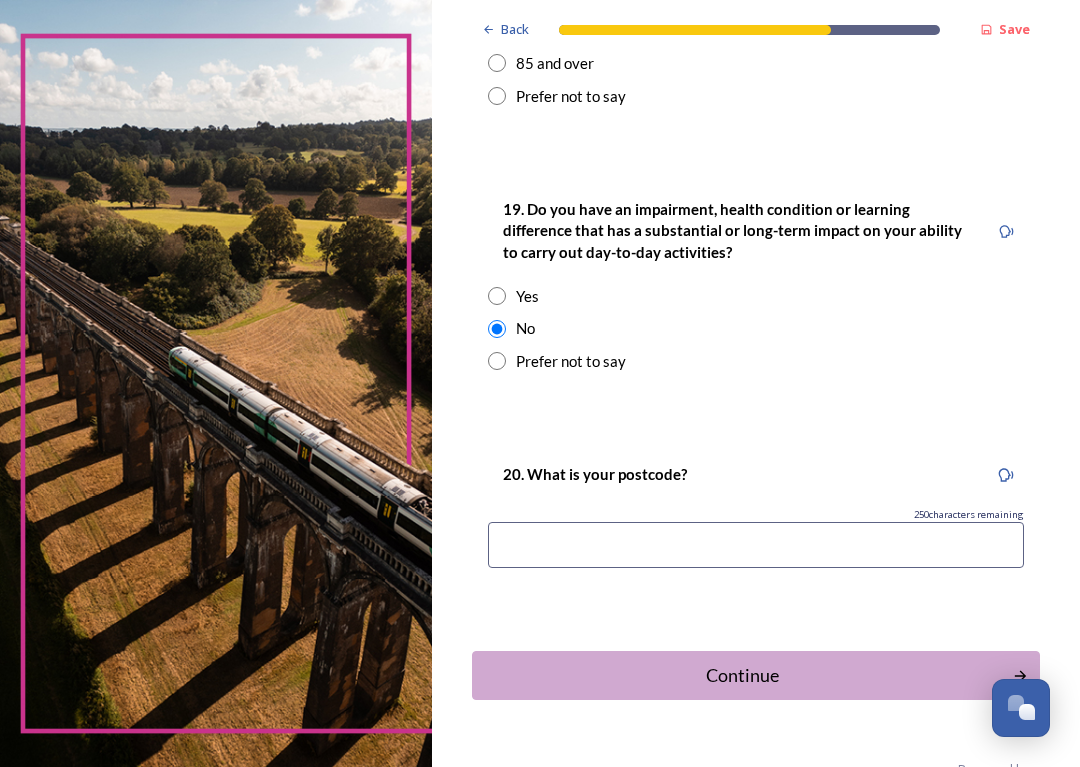 click at bounding box center [756, 545] 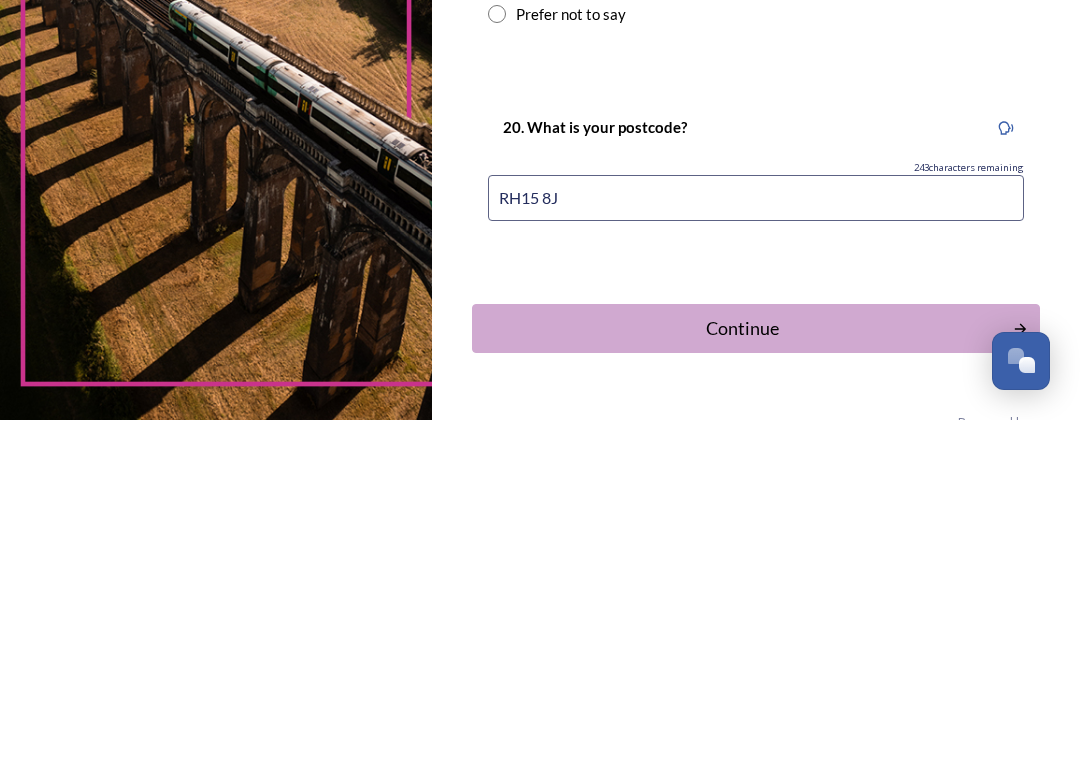 type on "RH15 8JG" 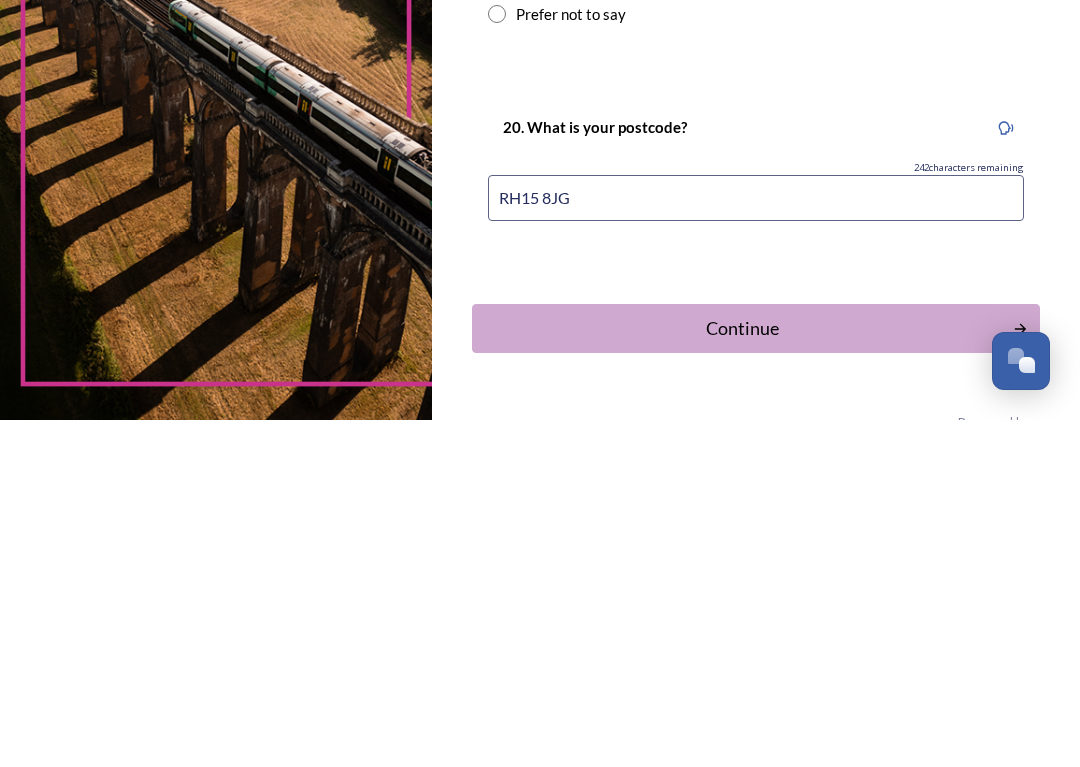 click on "Continue" at bounding box center (742, 675) 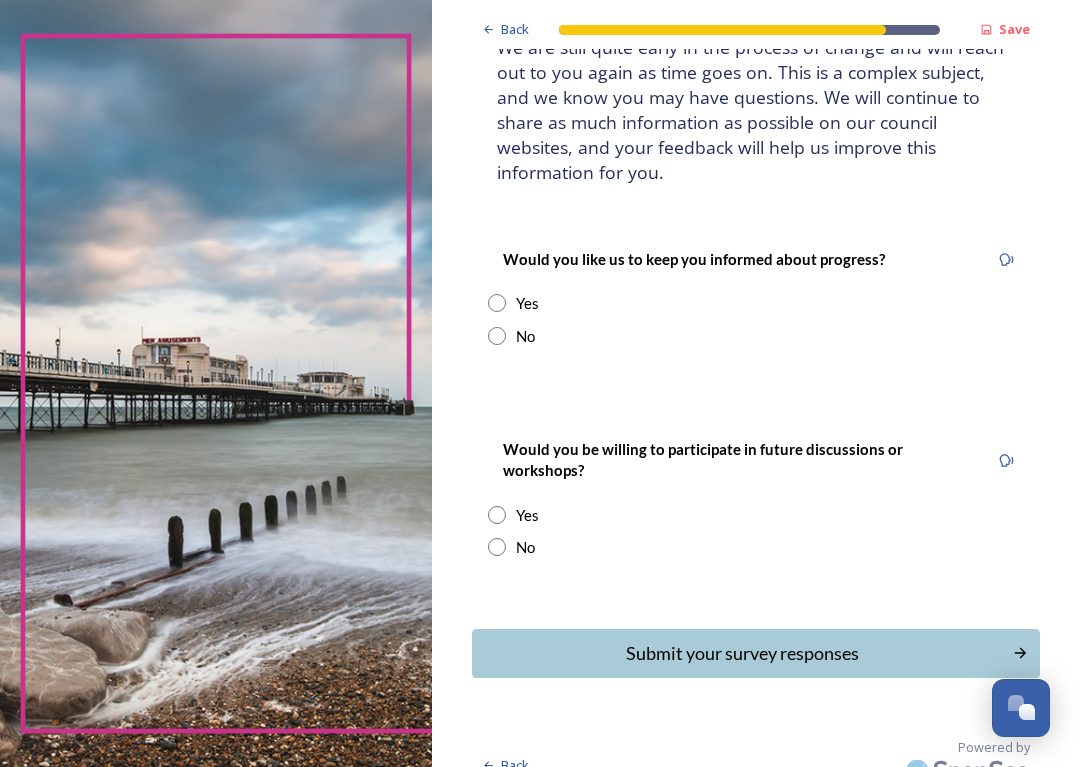 scroll, scrollTop: 162, scrollLeft: 0, axis: vertical 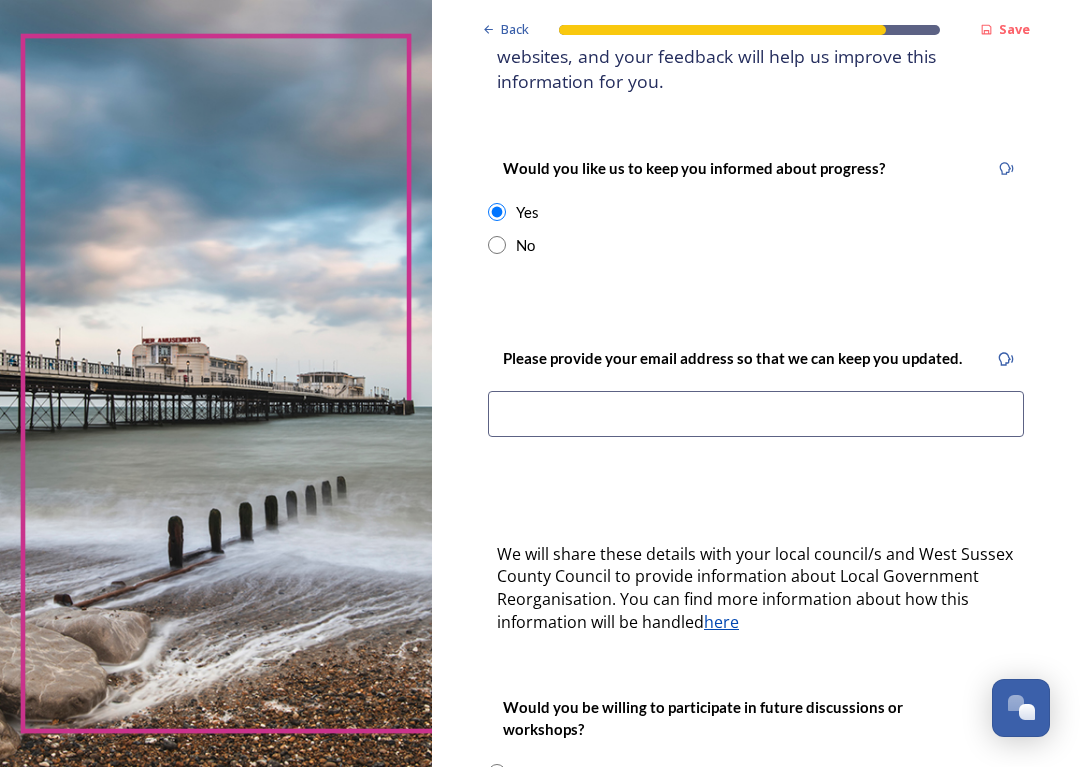 click at bounding box center [756, 414] 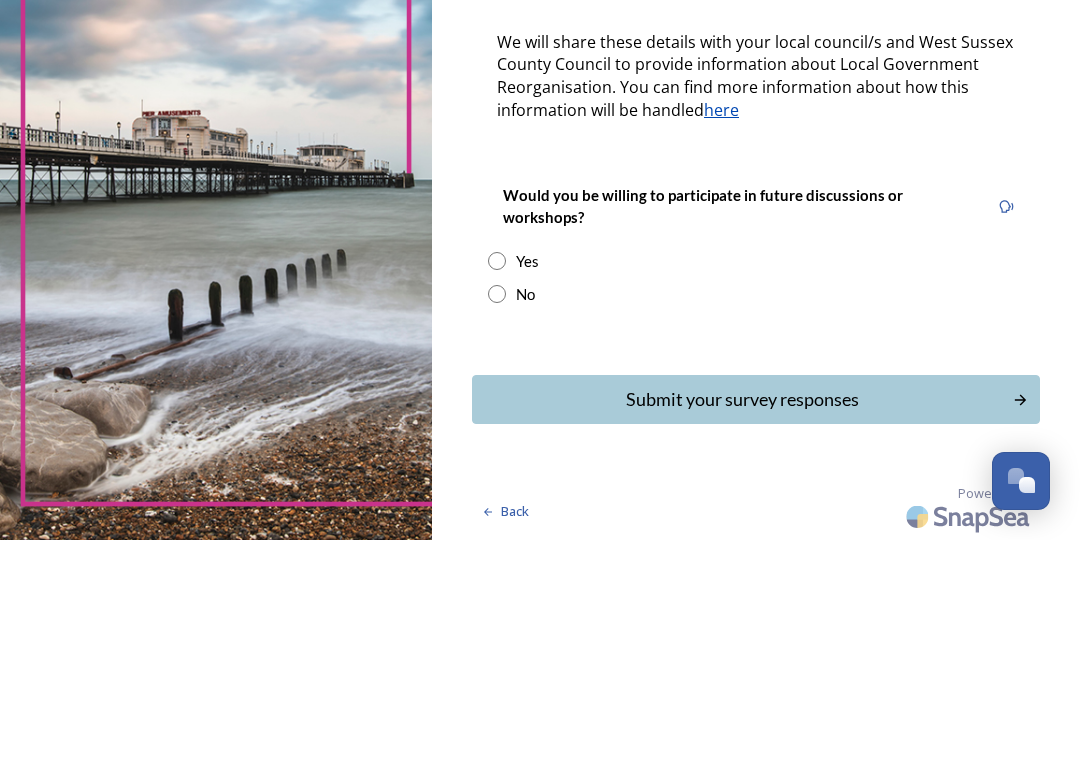 scroll, scrollTop: 543, scrollLeft: 0, axis: vertical 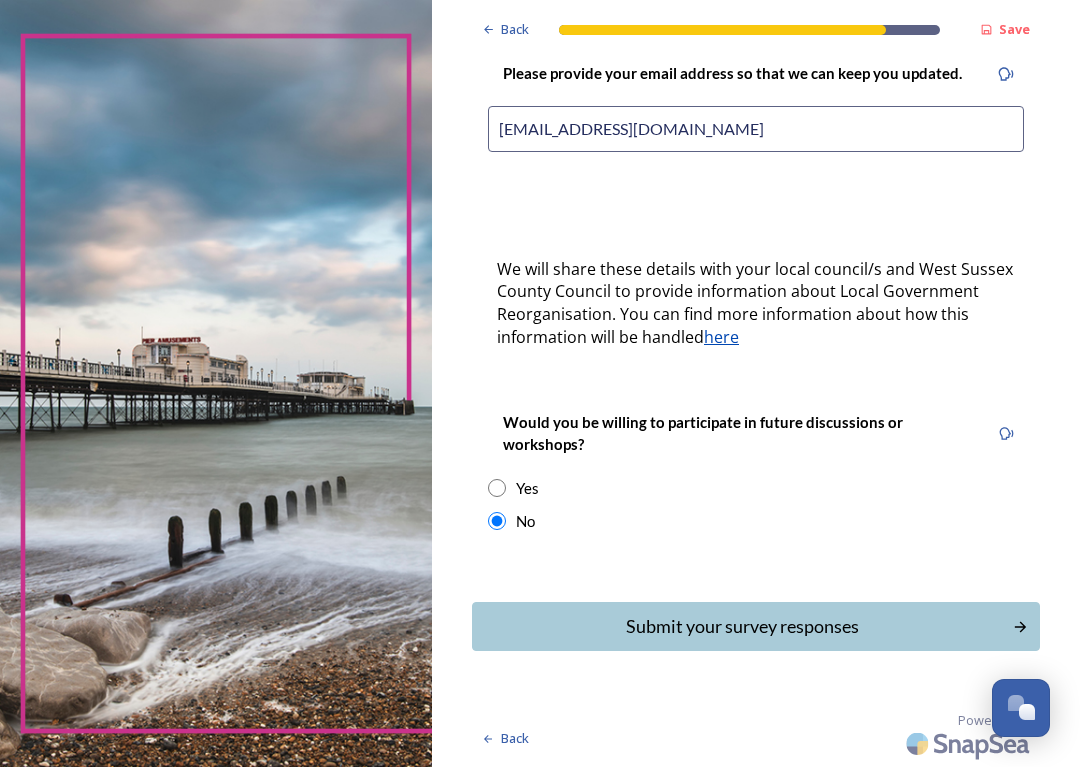 click on "Submit your survey responses" at bounding box center [742, 626] 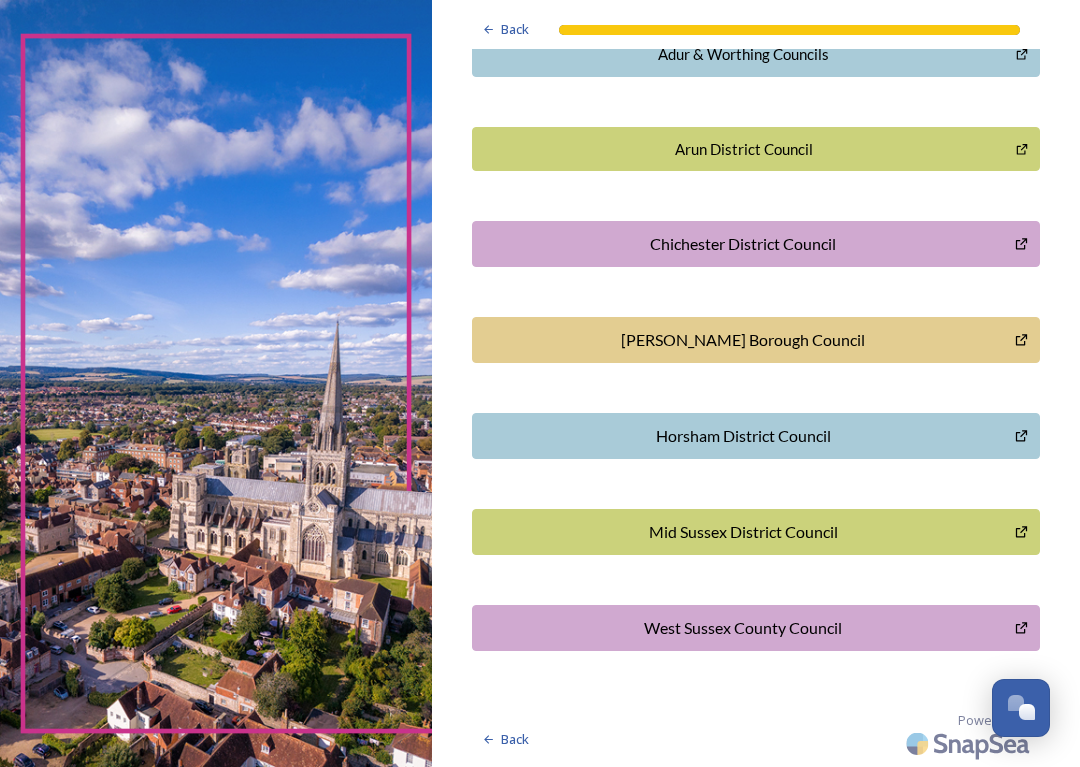 scroll, scrollTop: 546, scrollLeft: 0, axis: vertical 